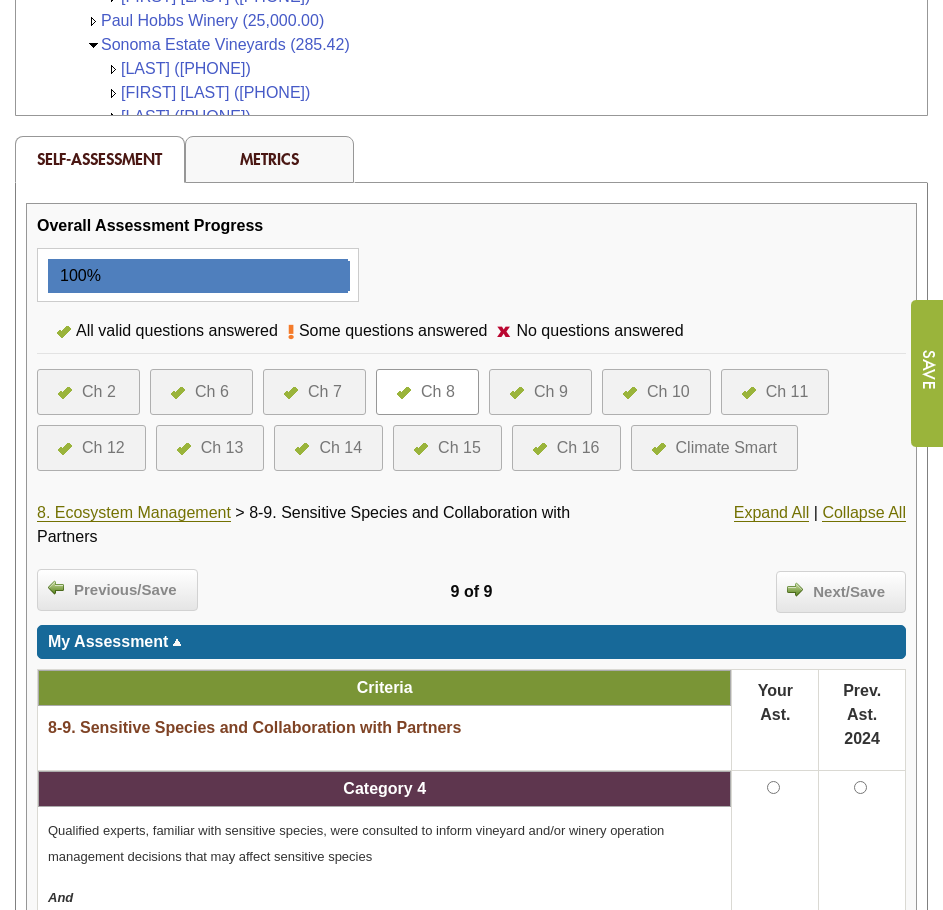 scroll, scrollTop: 500, scrollLeft: 0, axis: vertical 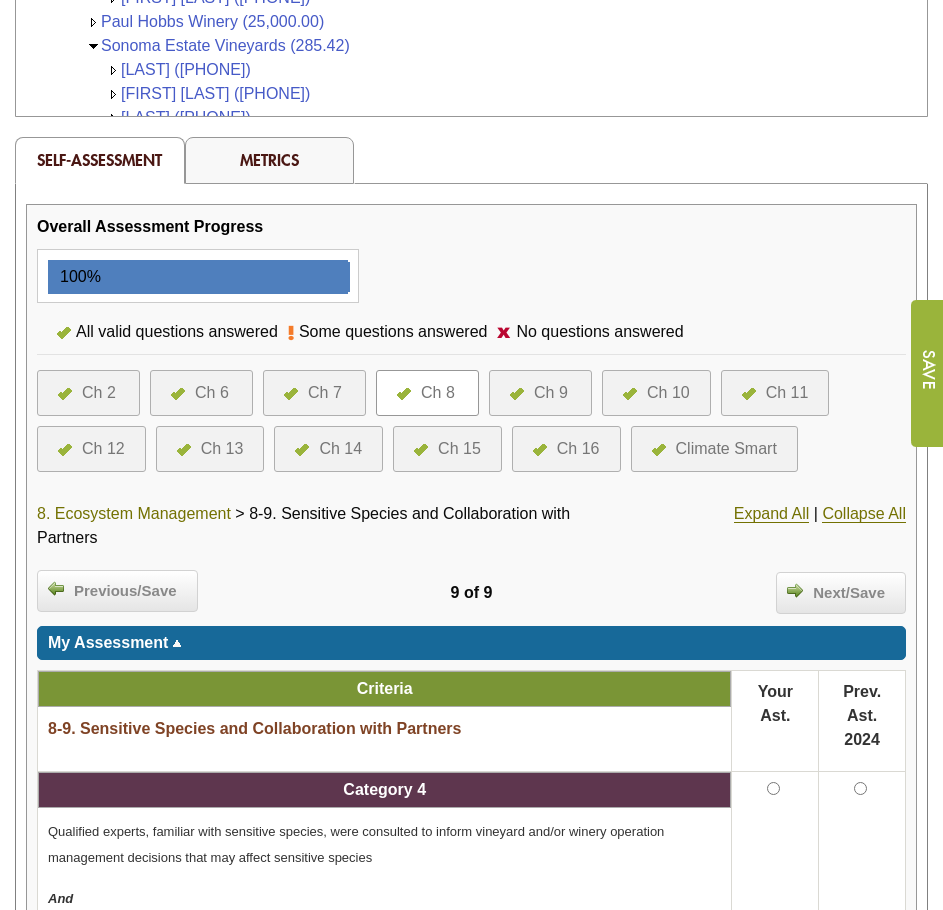 click on "8. Ecosystem Management" at bounding box center [134, 514] 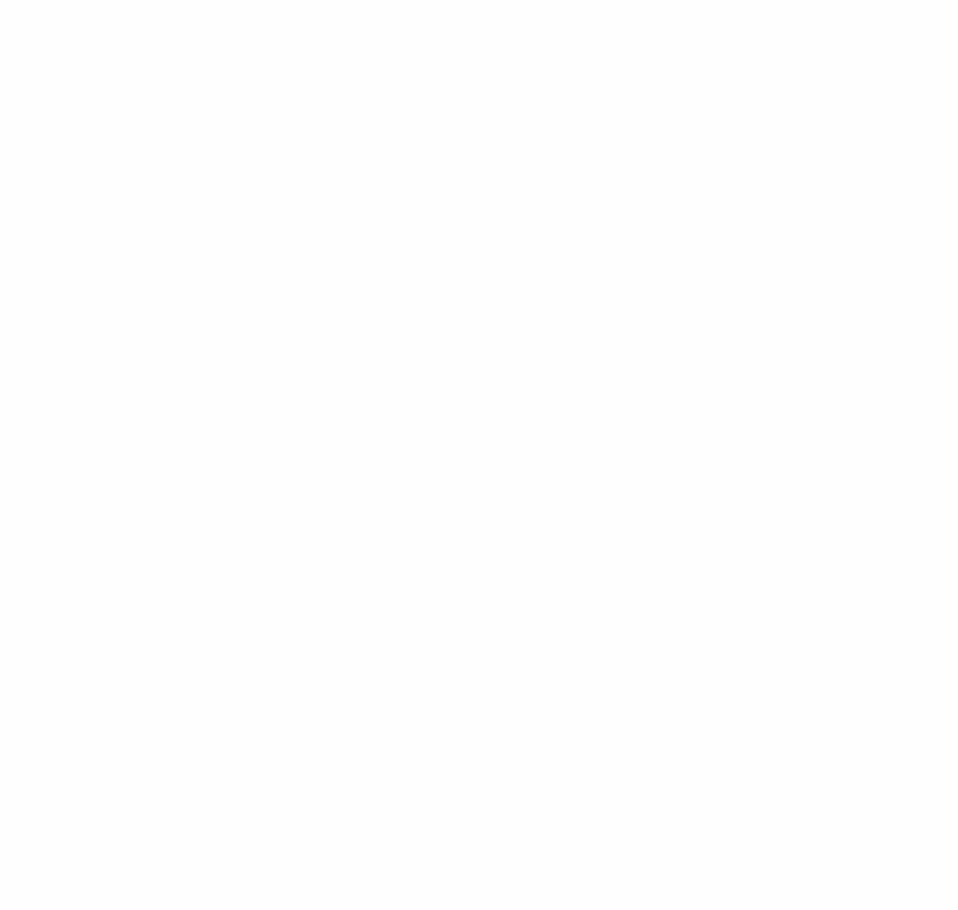 scroll, scrollTop: 0, scrollLeft: 0, axis: both 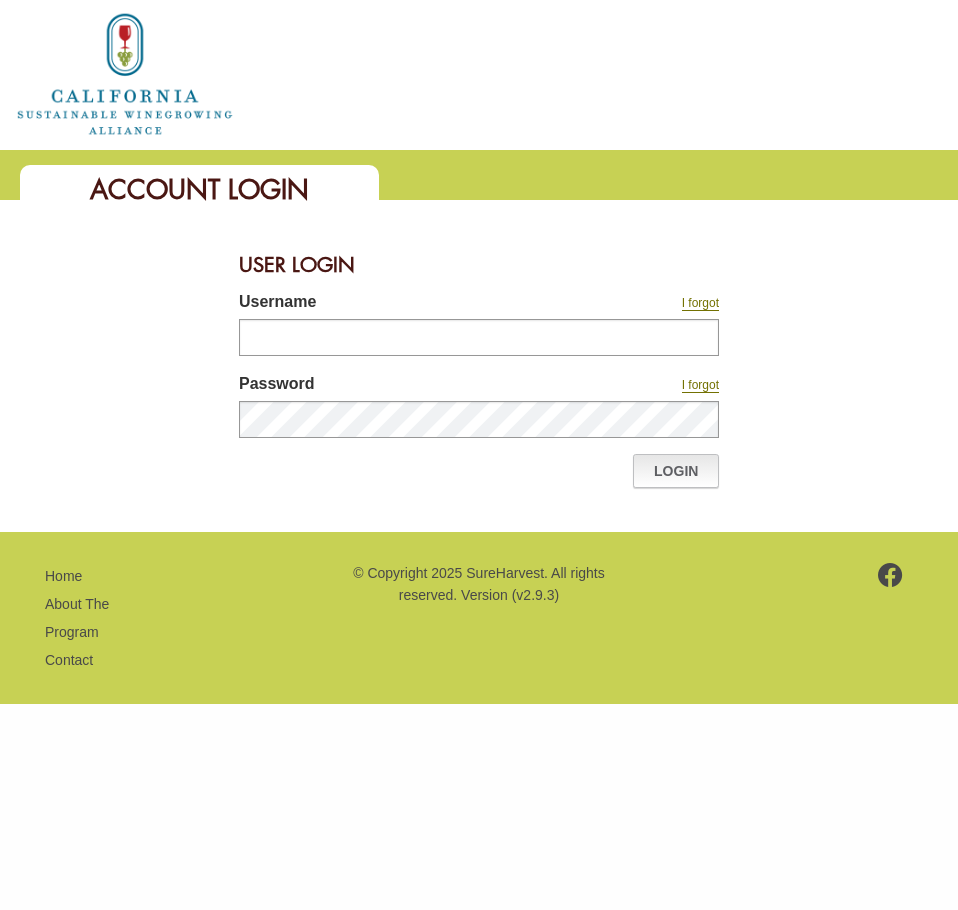 type on "*********" 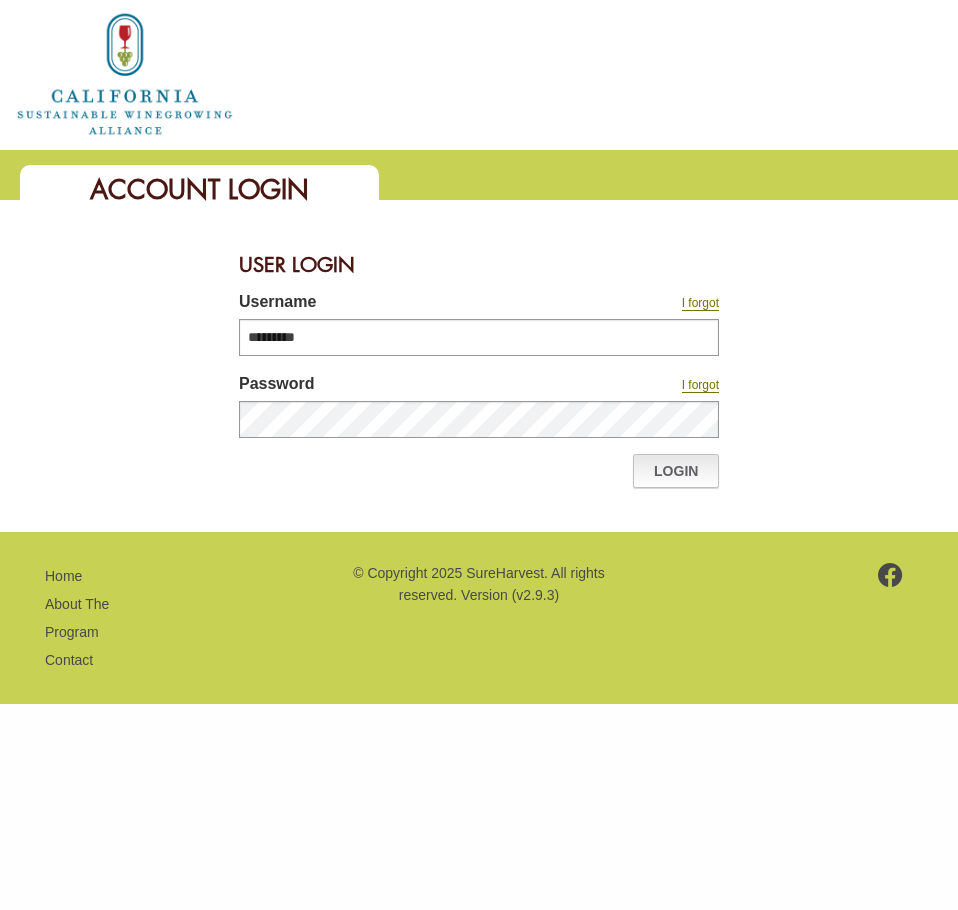 click on "Login" at bounding box center [676, 471] 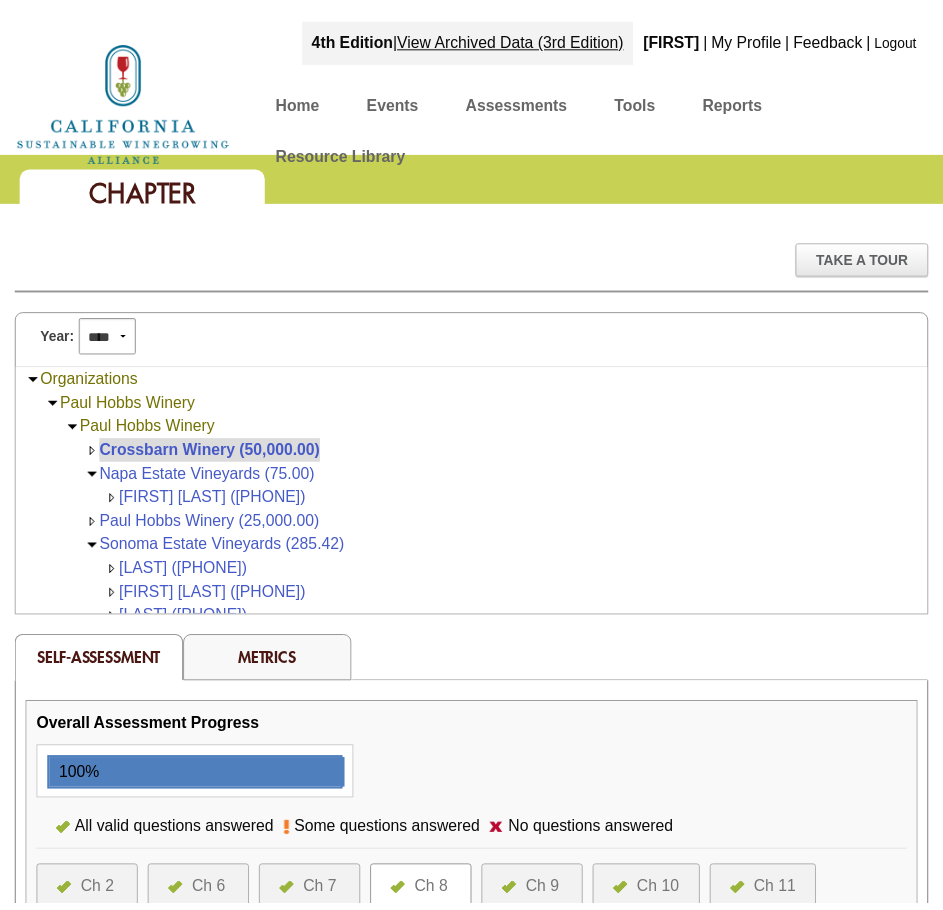 scroll, scrollTop: 0, scrollLeft: 0, axis: both 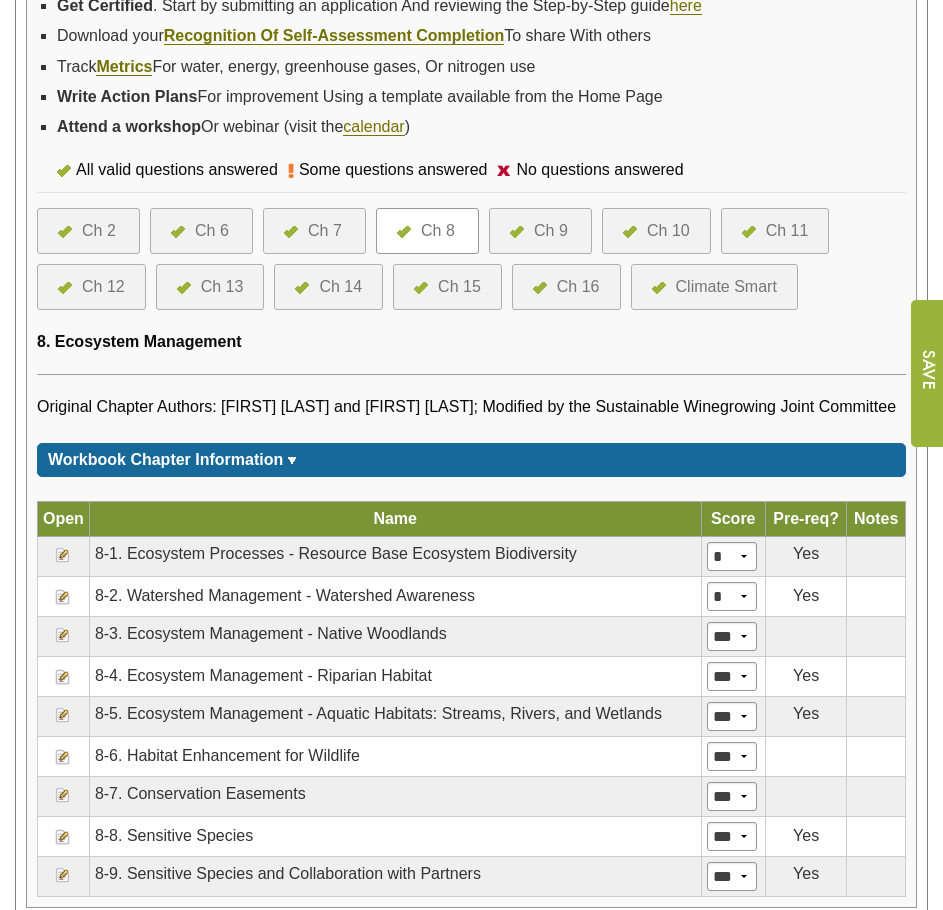click on "Ch 9" at bounding box center (551, 231) 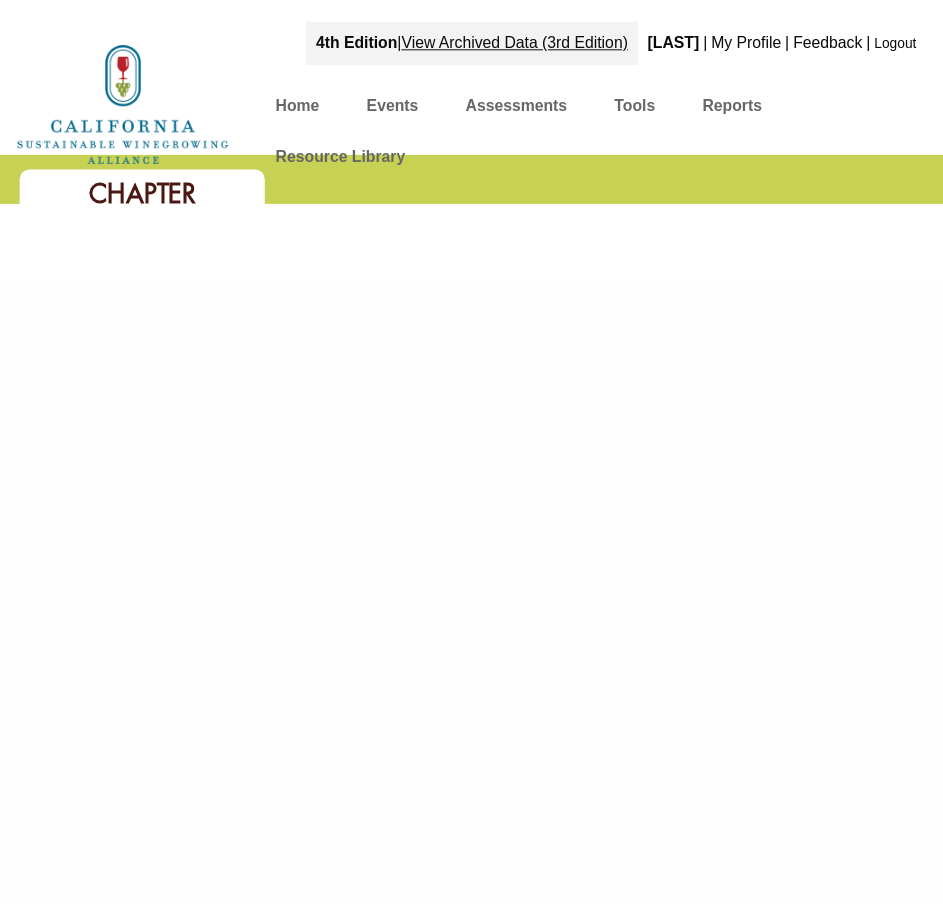 scroll, scrollTop: 0, scrollLeft: 0, axis: both 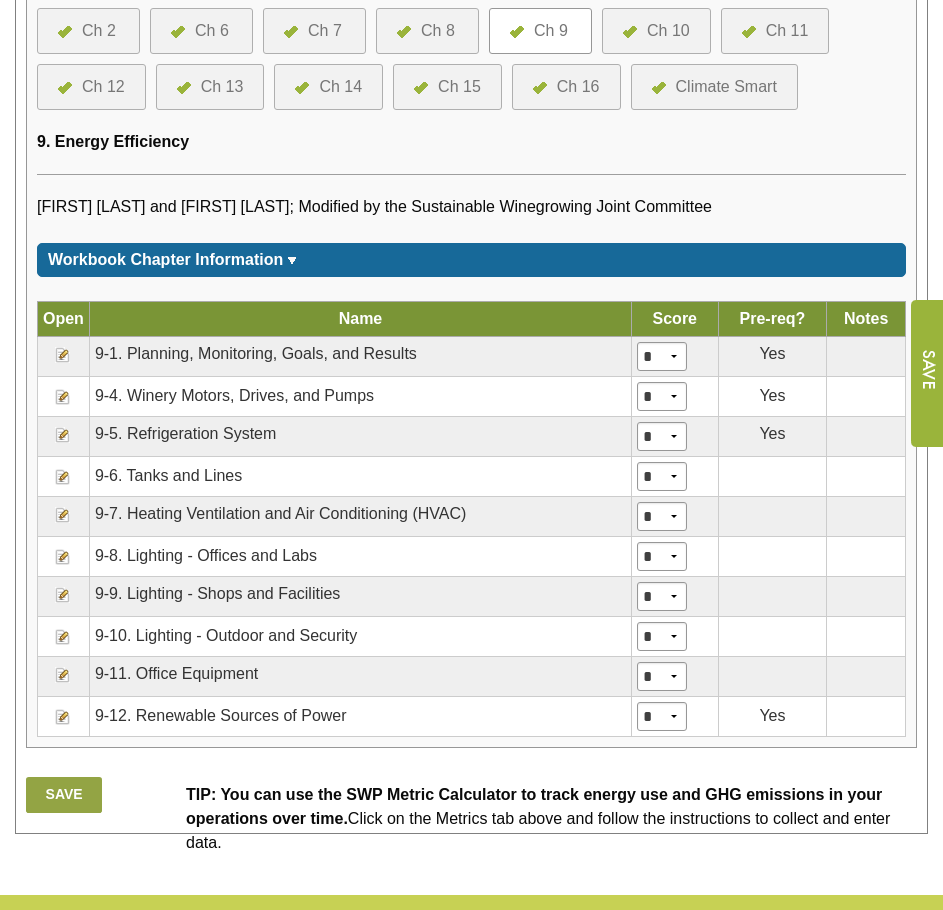 click on "9-1. Planning, Monitoring, Goals, and Results" at bounding box center (360, 356) 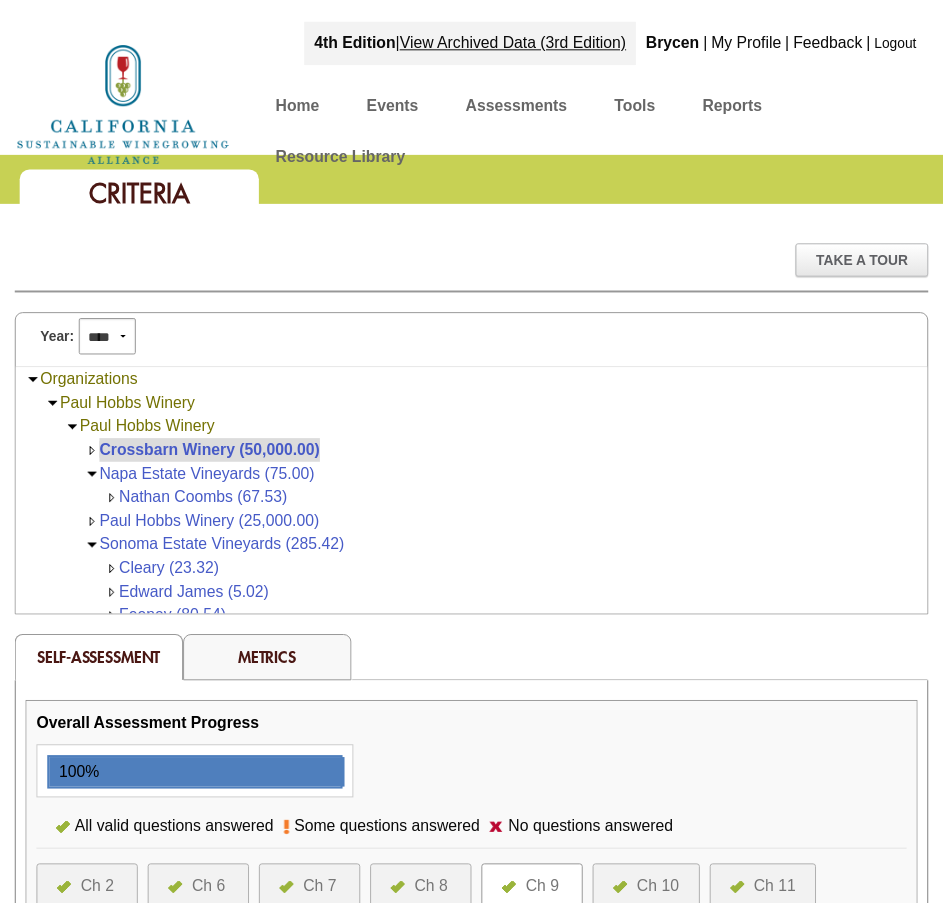 scroll, scrollTop: 0, scrollLeft: 0, axis: both 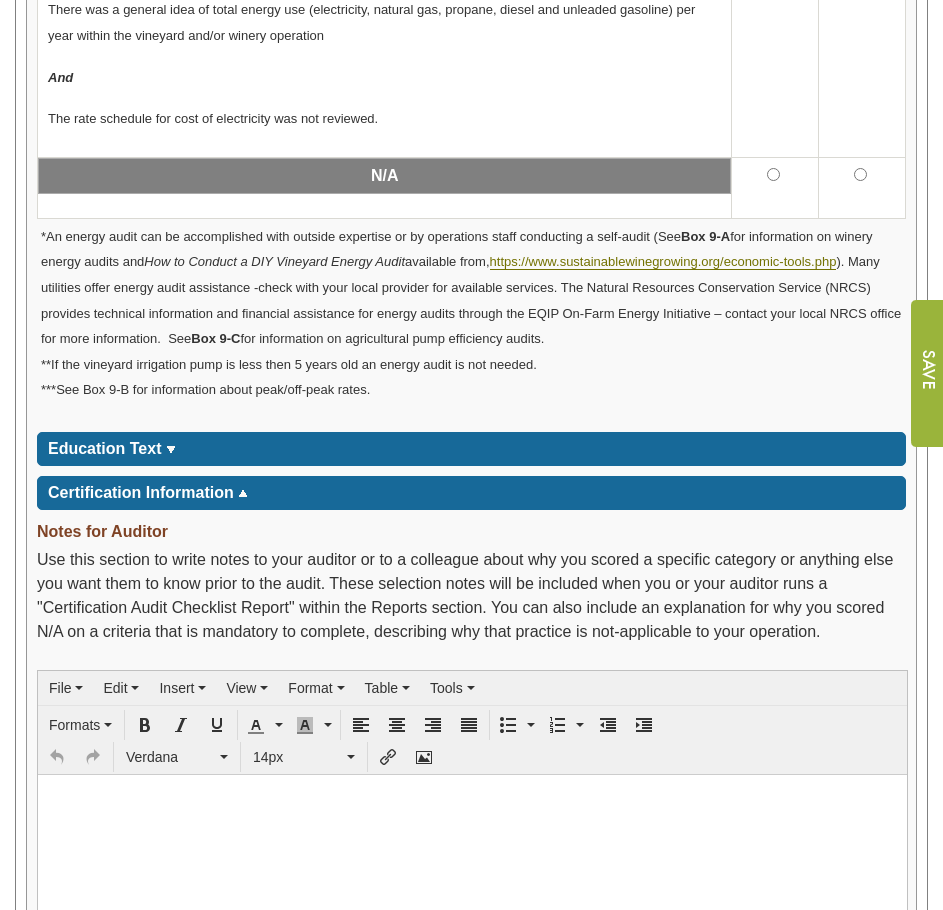 click on "Education Text" at bounding box center [105, 448] 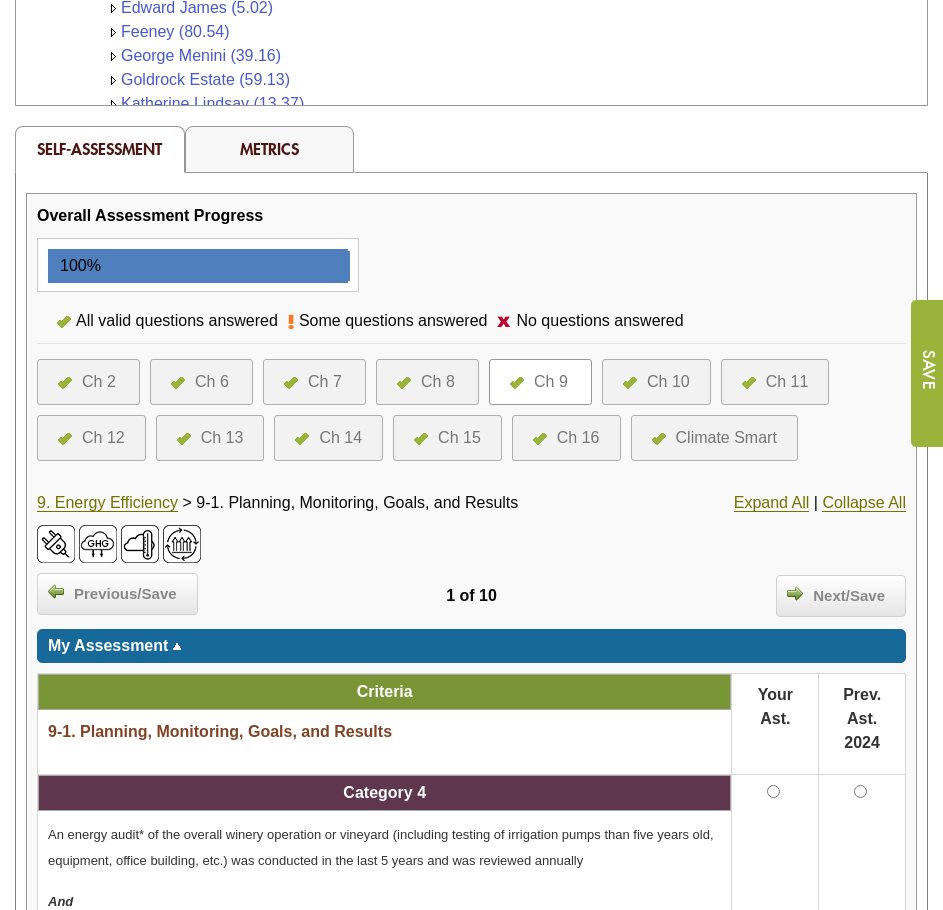 scroll, scrollTop: 400, scrollLeft: 0, axis: vertical 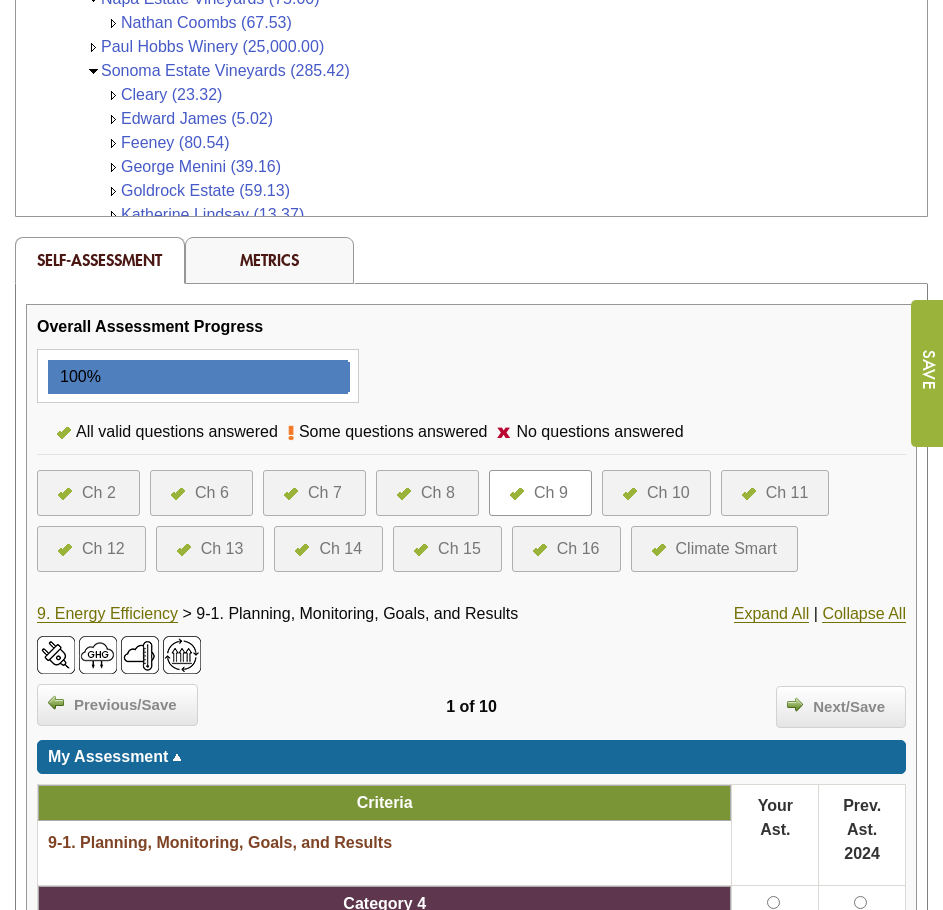 click on "Ch 9" at bounding box center (540, 493) 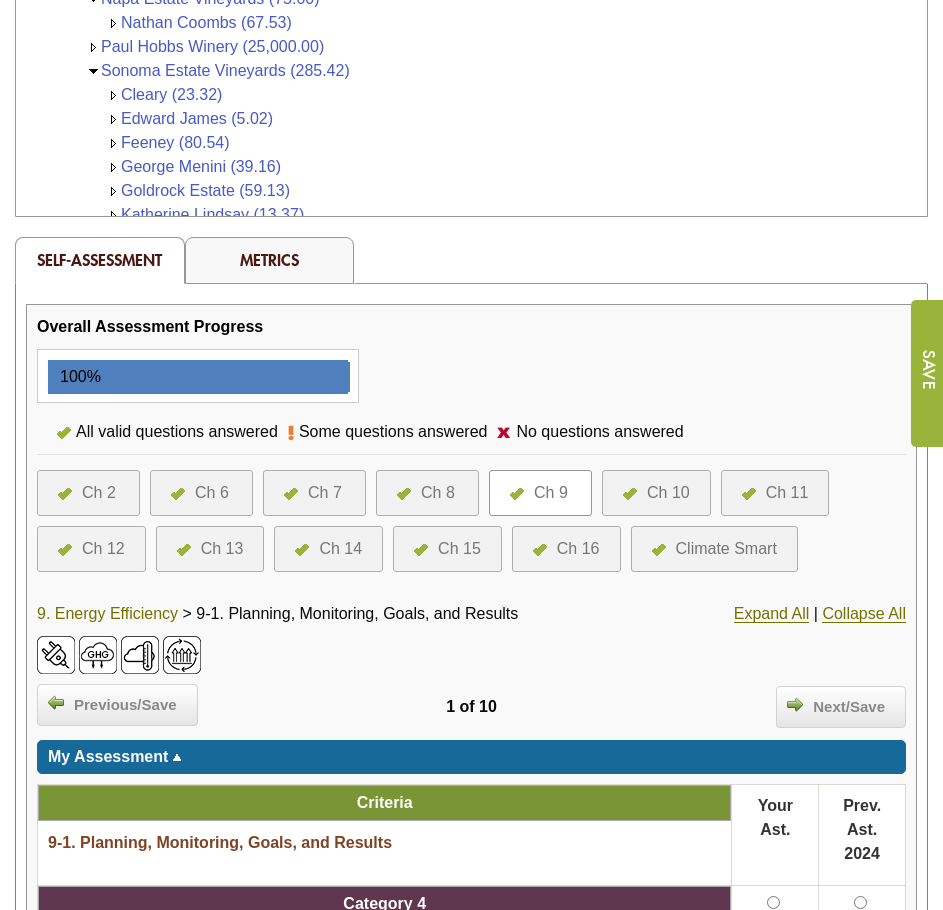 click on "9. Energy Efficiency" at bounding box center (107, 614) 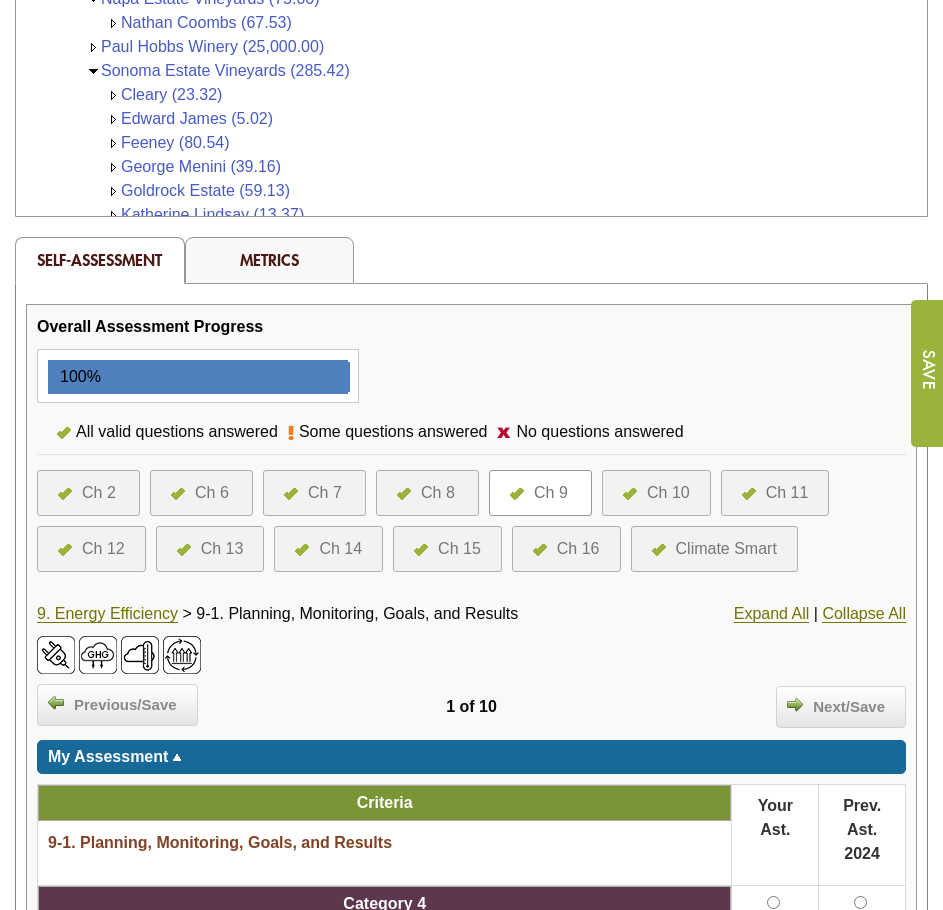 click on "9. Energy Efficiency
>
9-1. Planning, Monitoring, Goals, and Results" at bounding box center (326, 614) 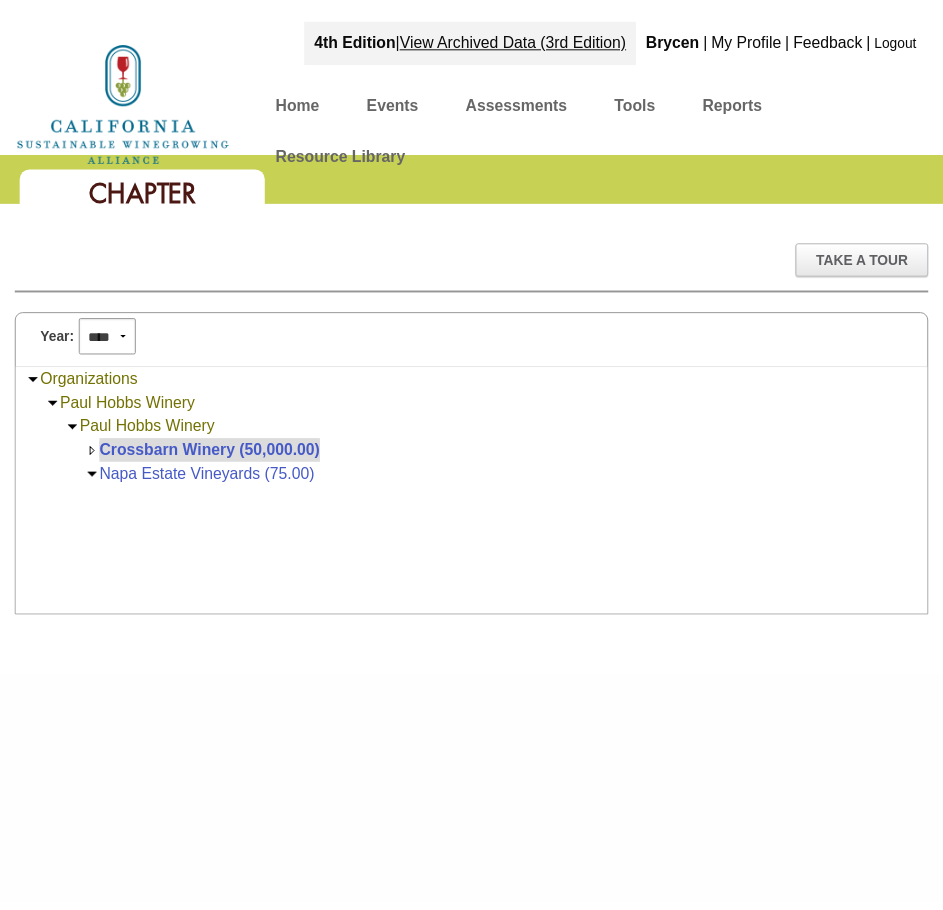 scroll, scrollTop: 0, scrollLeft: 0, axis: both 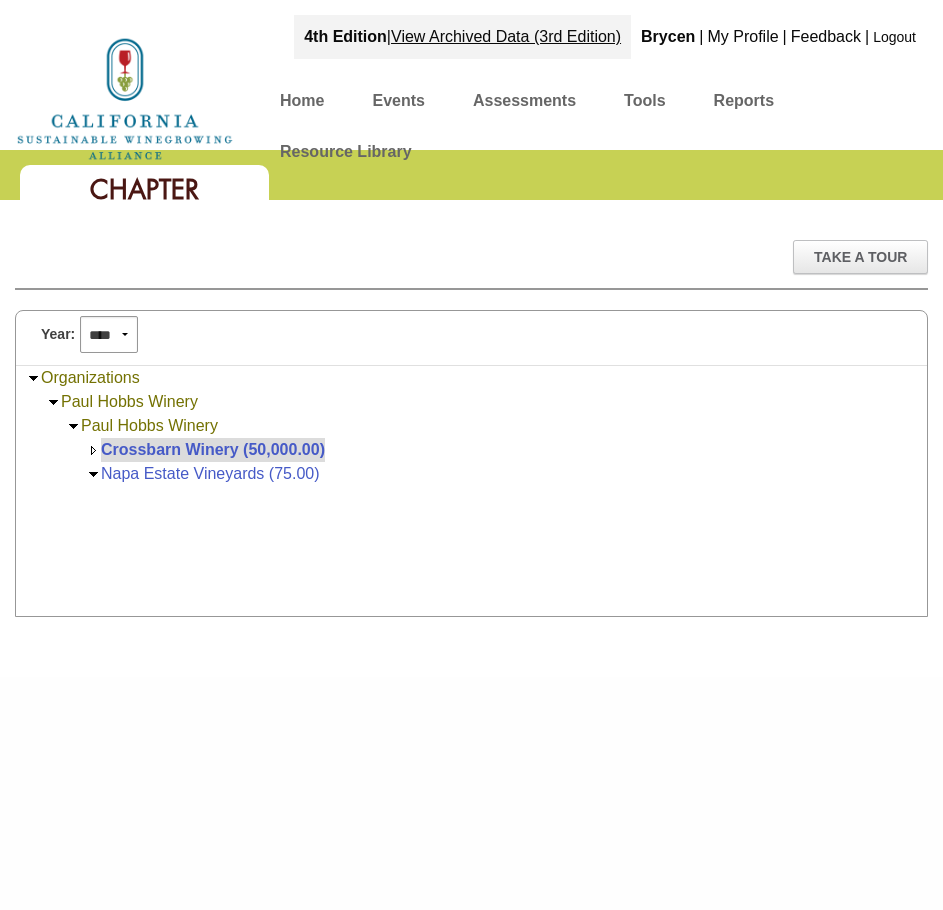 click on "Organizations
Paul Hobbs Winery
Paul Hobbs Winery
Crossbarn Winery (50,000.00)
Napa Estate Vineyards (75.00)" at bounding box center (471, 491) 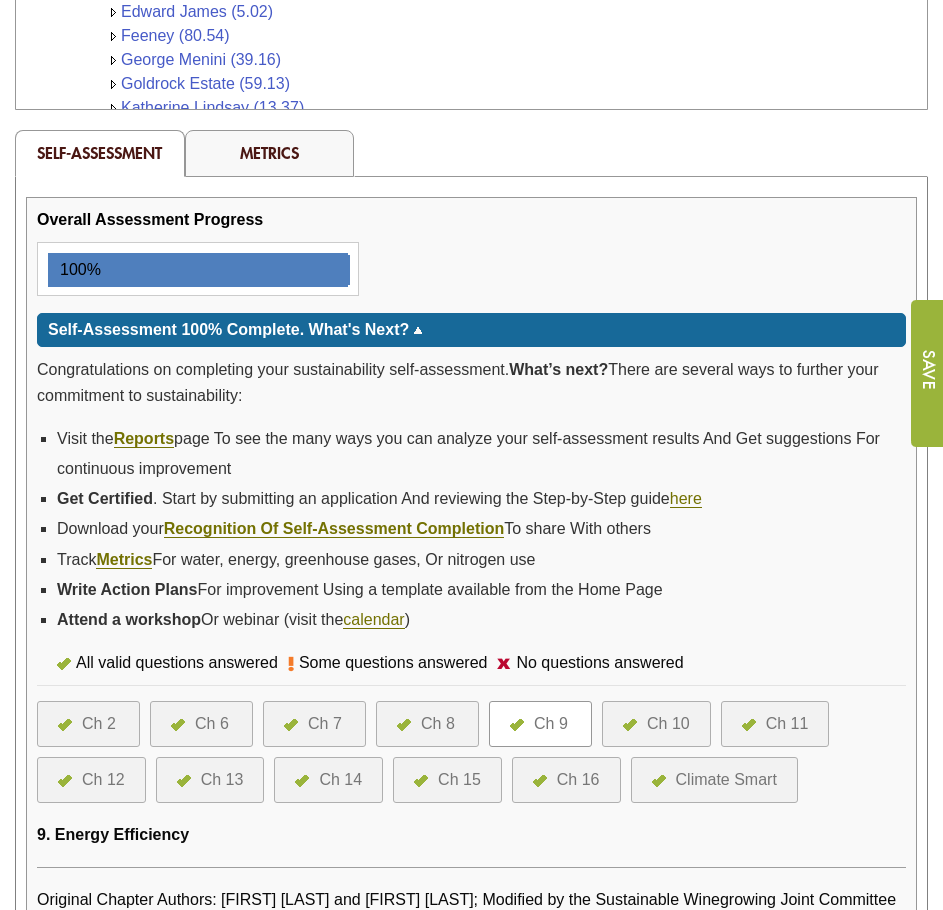 scroll, scrollTop: 1000, scrollLeft: 0, axis: vertical 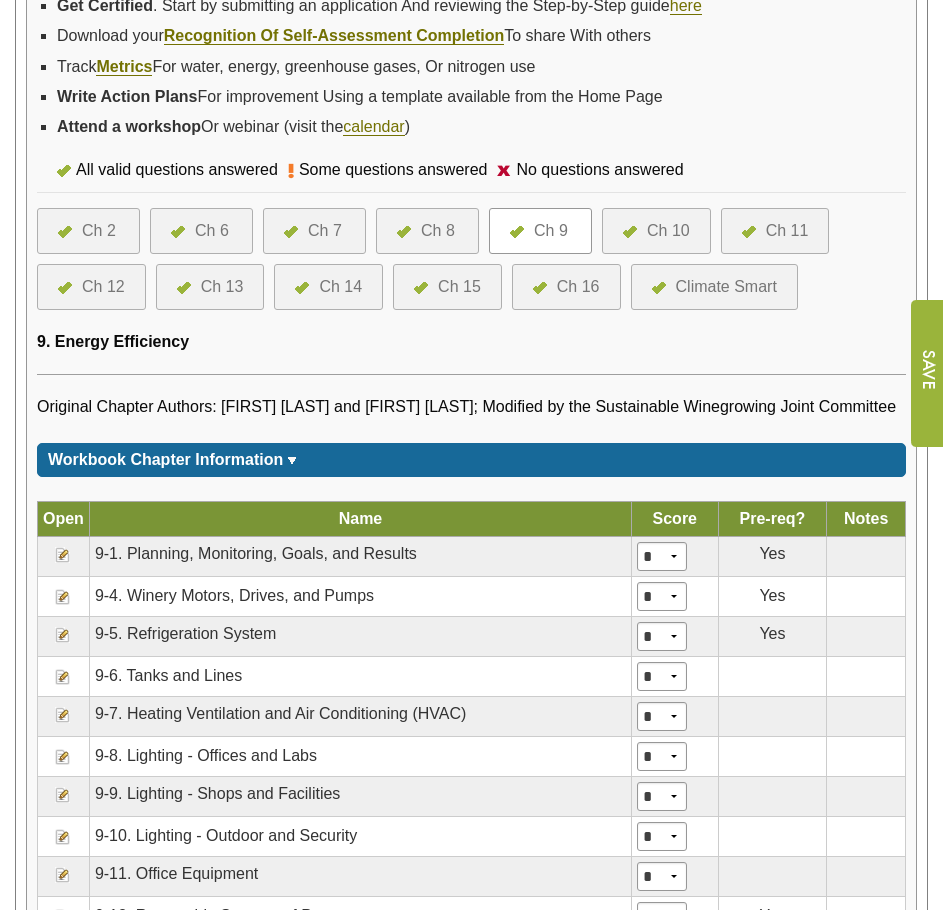 click at bounding box center [63, 597] 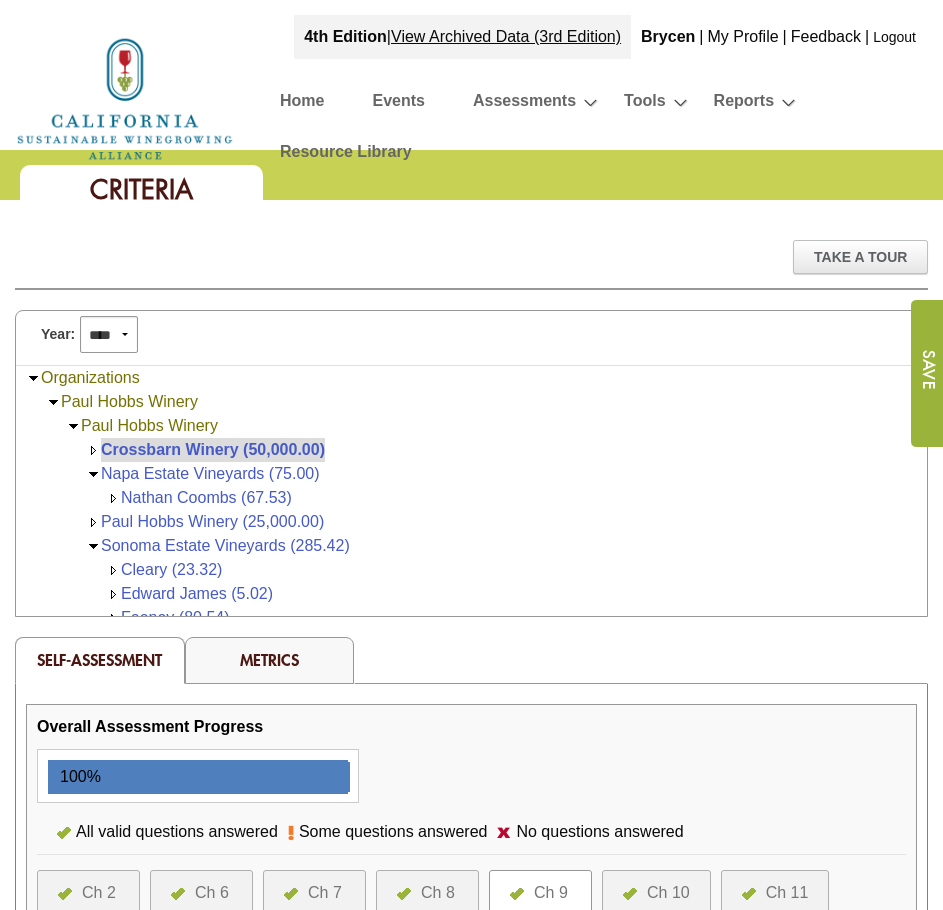scroll, scrollTop: 0, scrollLeft: 0, axis: both 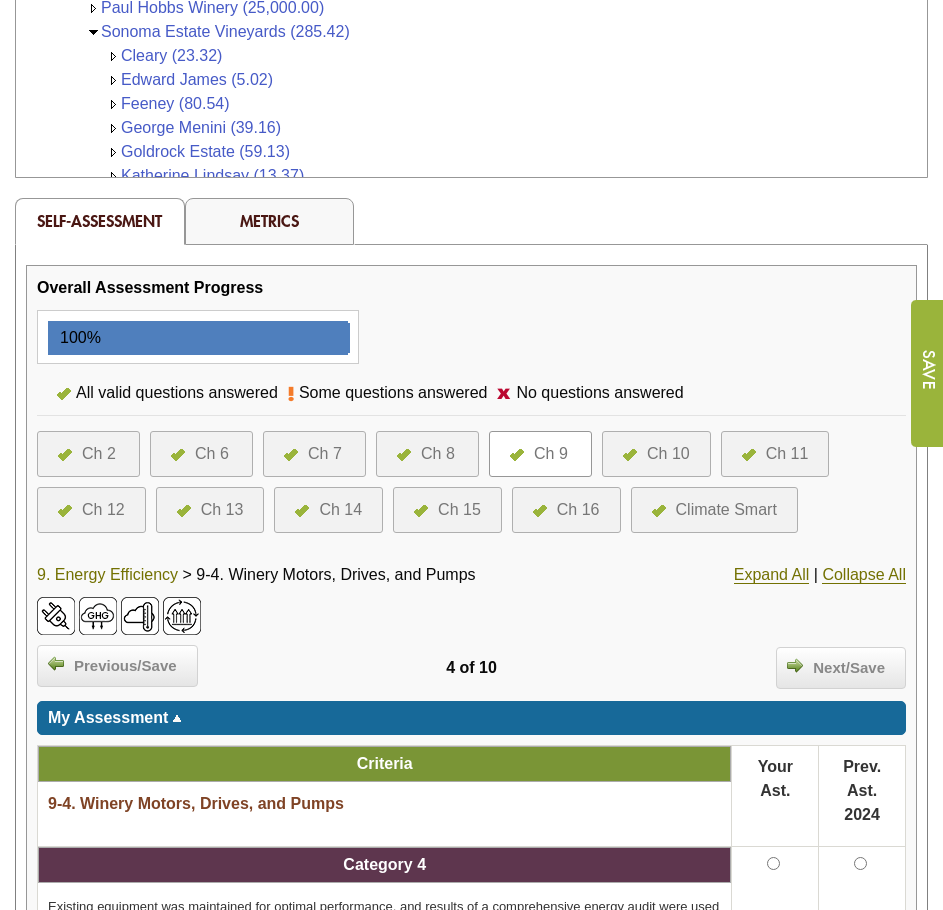 click on "9. Energy Efficiency" at bounding box center [107, 575] 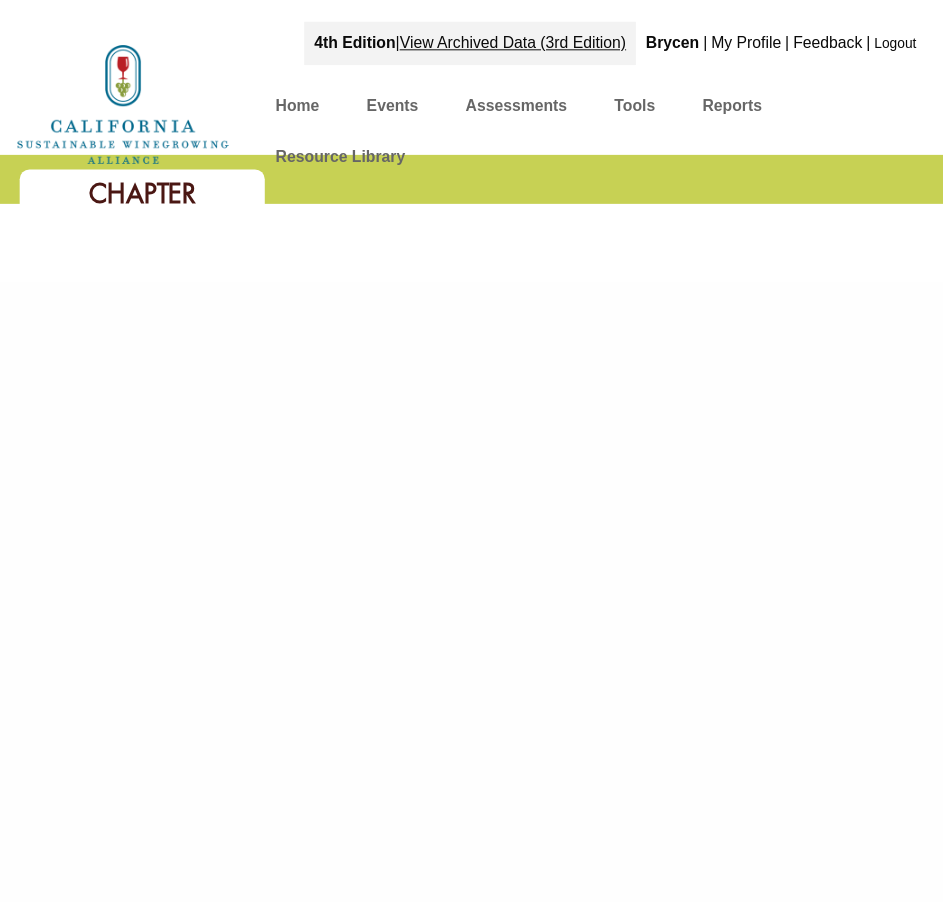 scroll, scrollTop: 0, scrollLeft: 0, axis: both 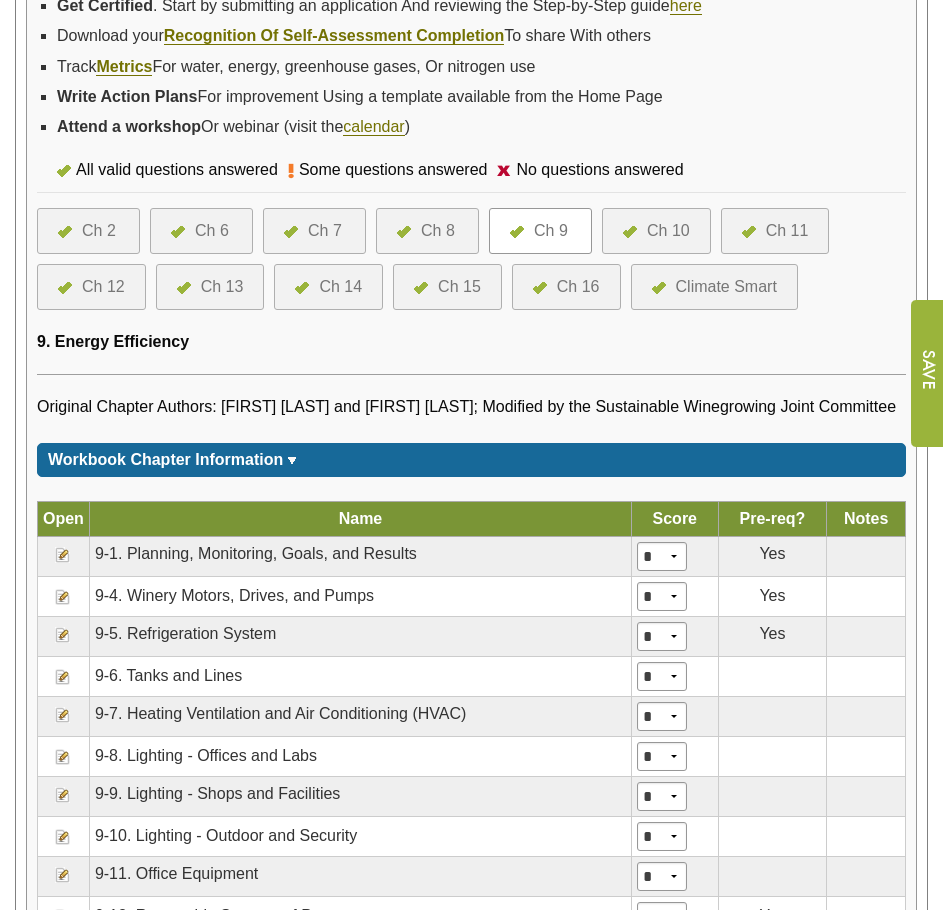 click at bounding box center [63, 635] 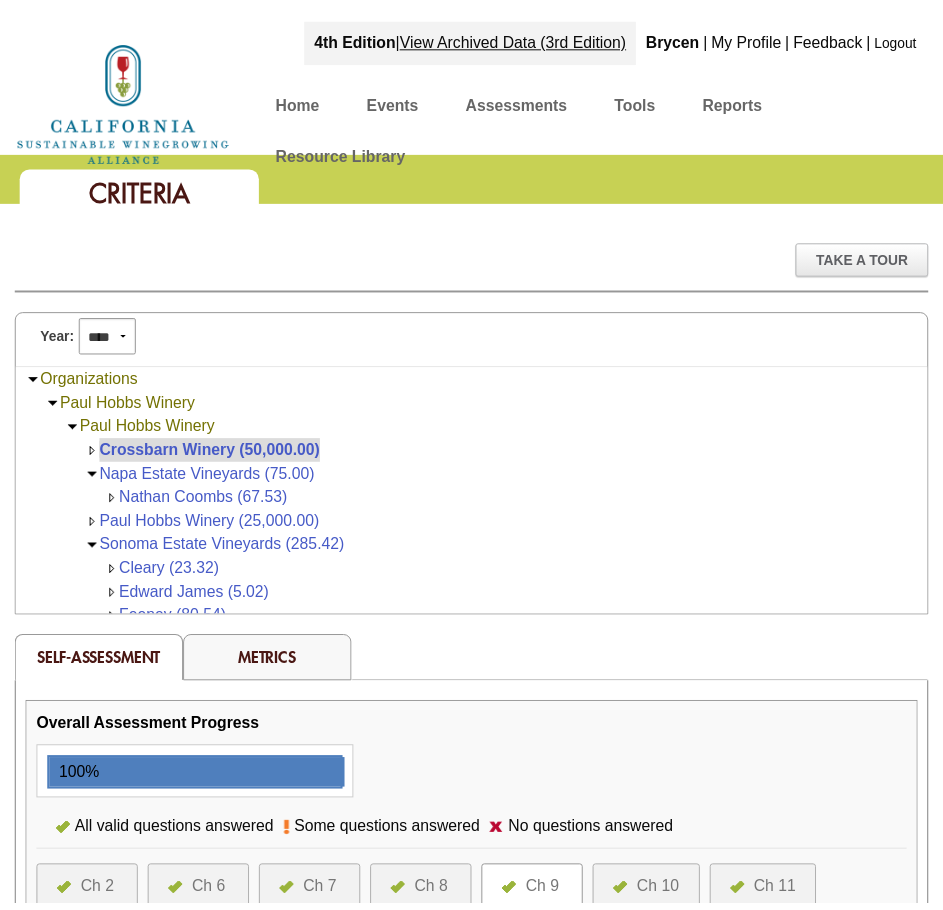 scroll, scrollTop: 0, scrollLeft: 0, axis: both 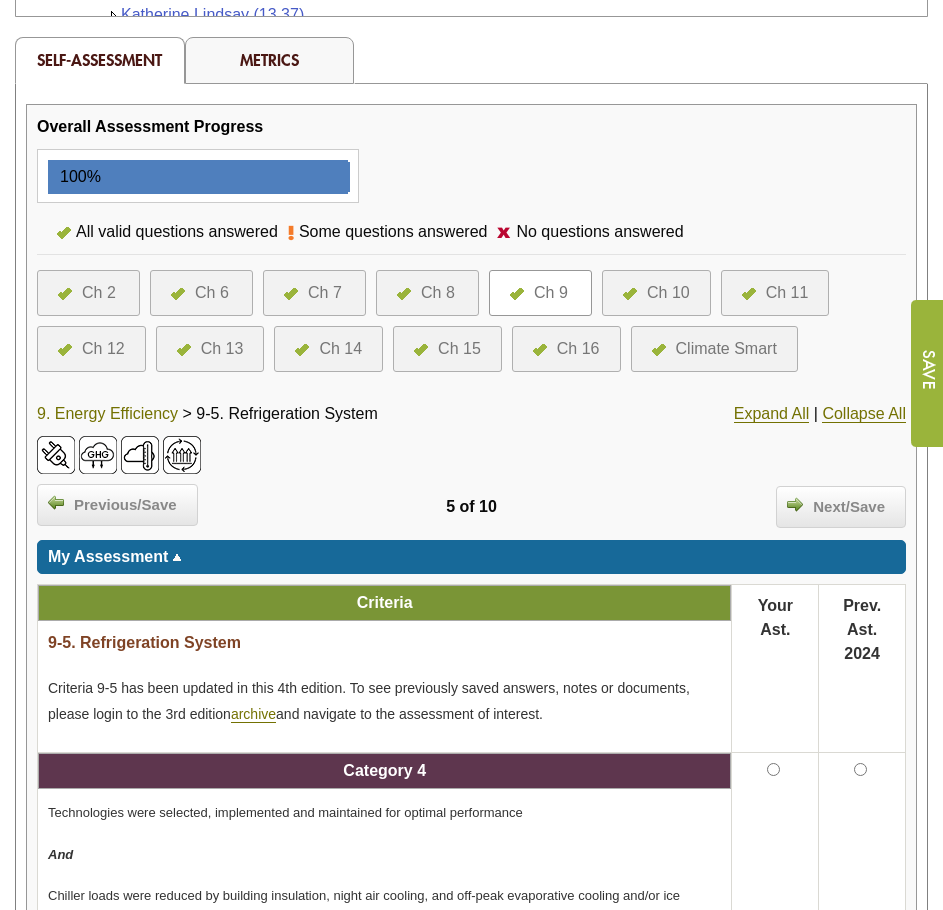 click on "9. Energy Efficiency" at bounding box center [107, 414] 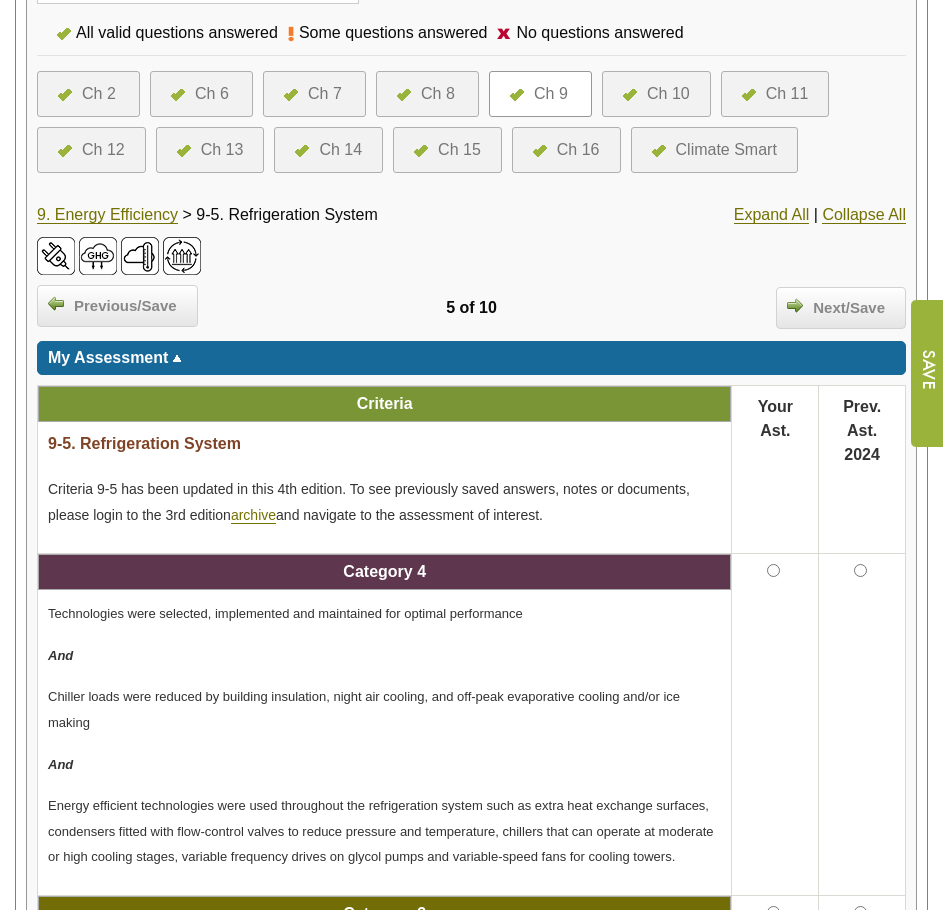 scroll, scrollTop: 800, scrollLeft: 0, axis: vertical 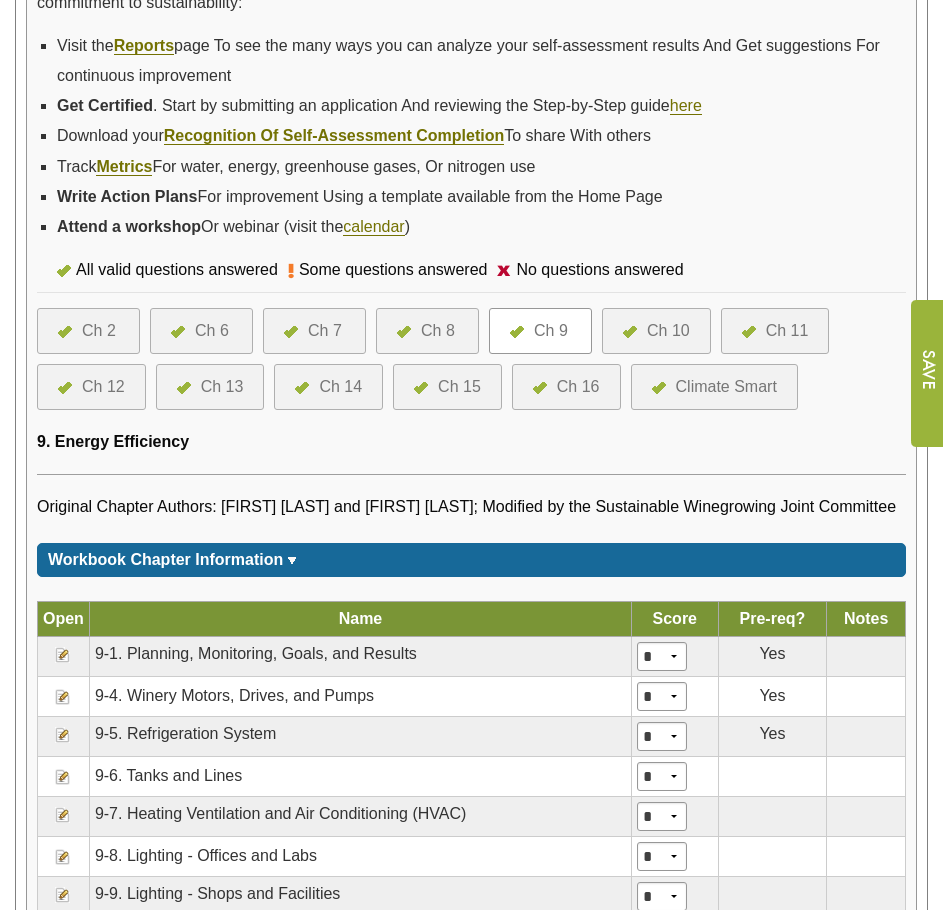 click at bounding box center [63, 777] 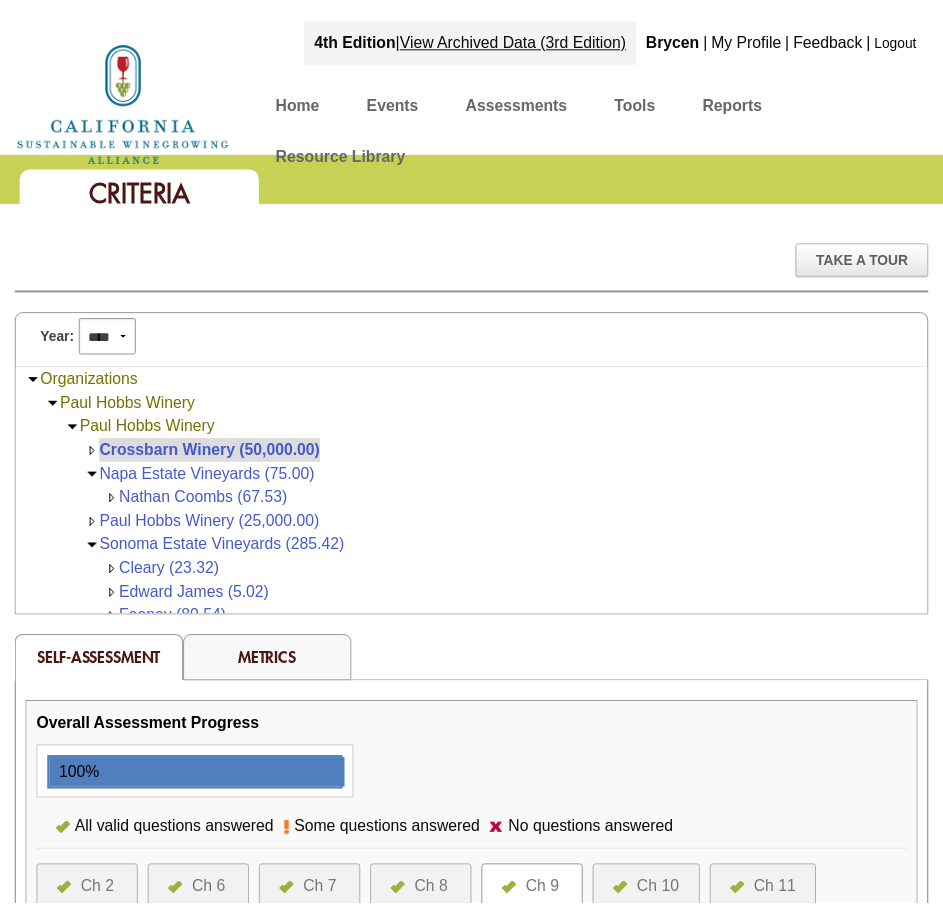 scroll, scrollTop: 0, scrollLeft: 0, axis: both 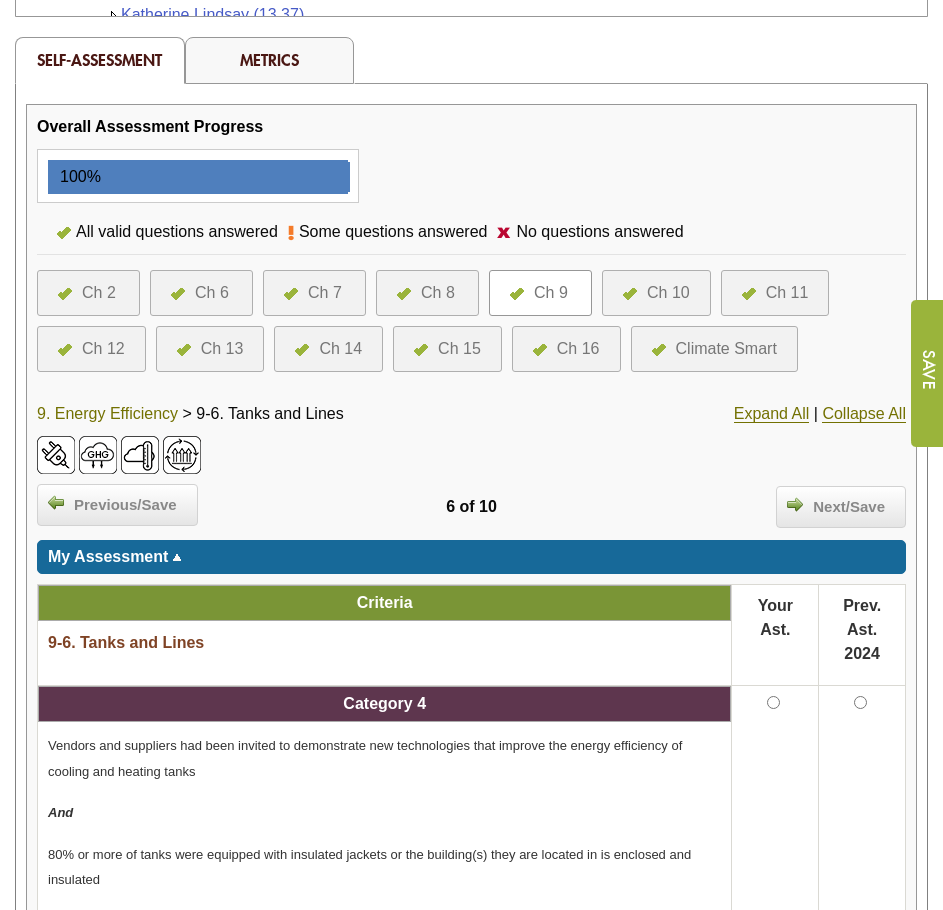 click on "9. Energy Efficiency" at bounding box center [107, 414] 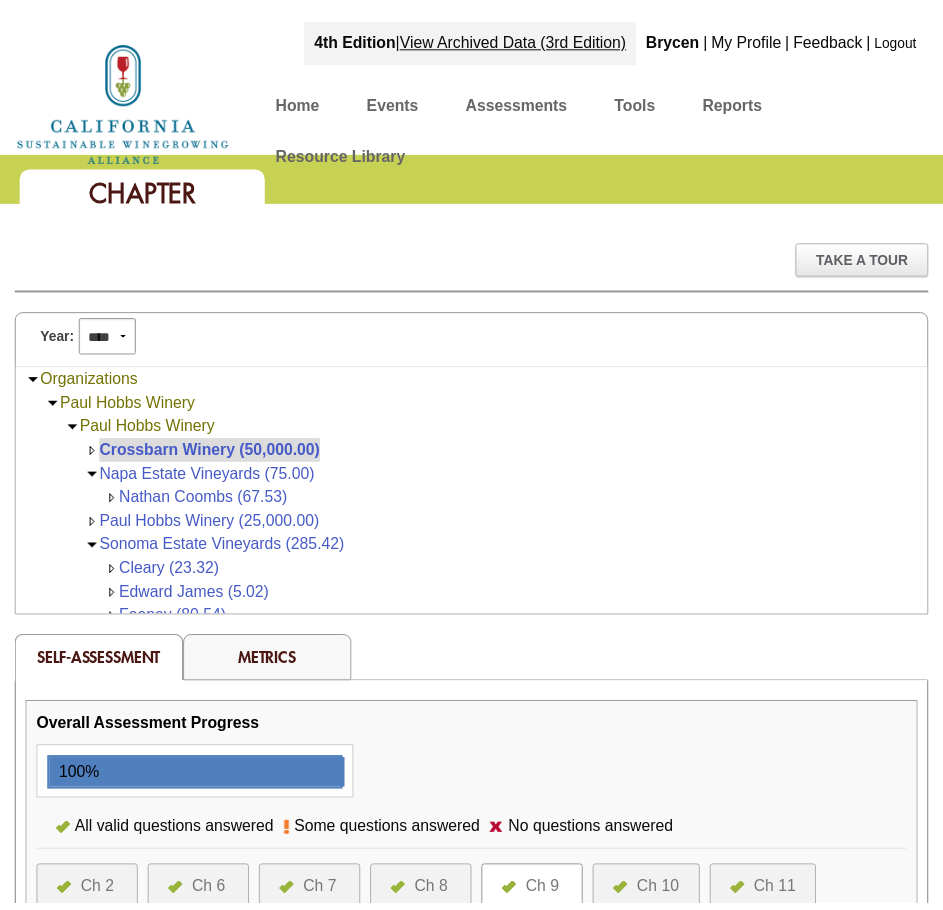 scroll, scrollTop: 0, scrollLeft: 0, axis: both 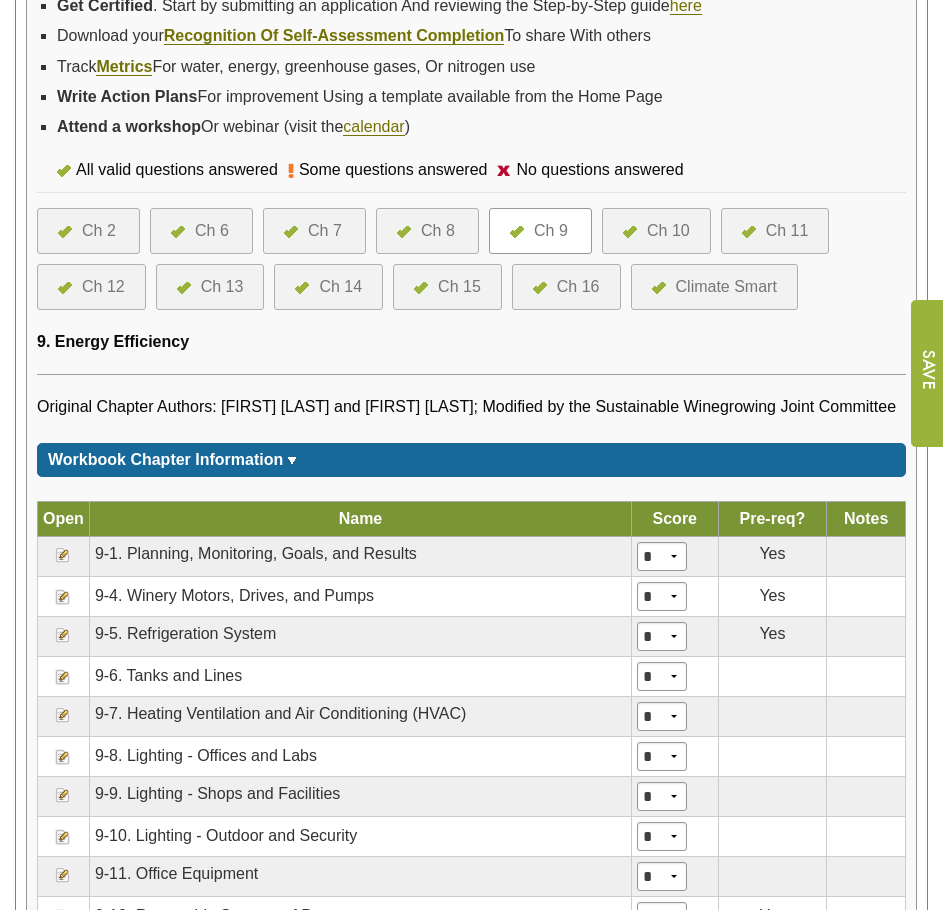 click at bounding box center (63, 677) 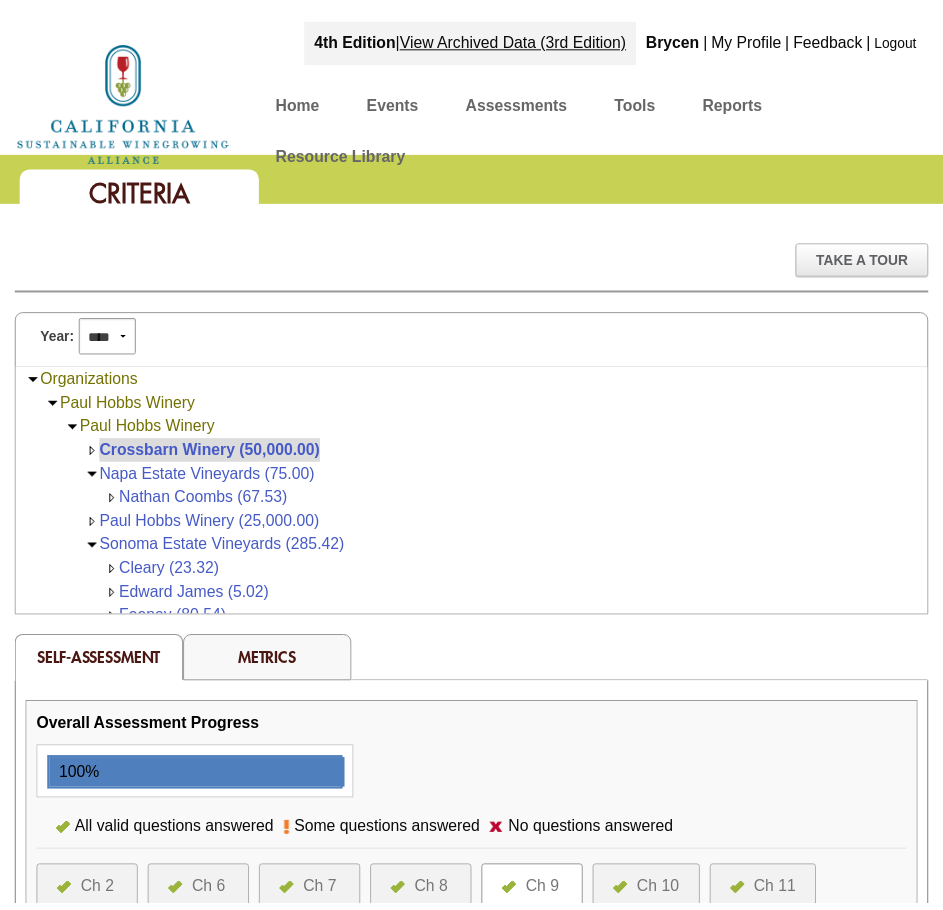 scroll, scrollTop: 0, scrollLeft: 0, axis: both 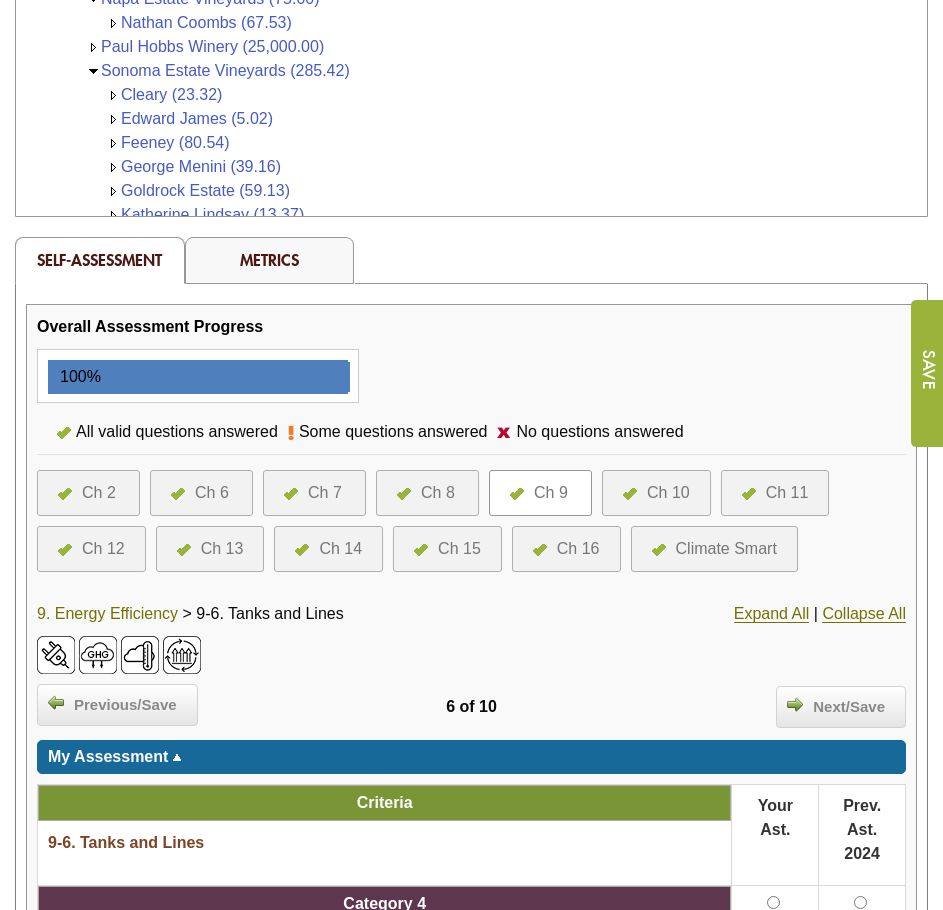 click on "9. Energy Efficiency" at bounding box center (107, 614) 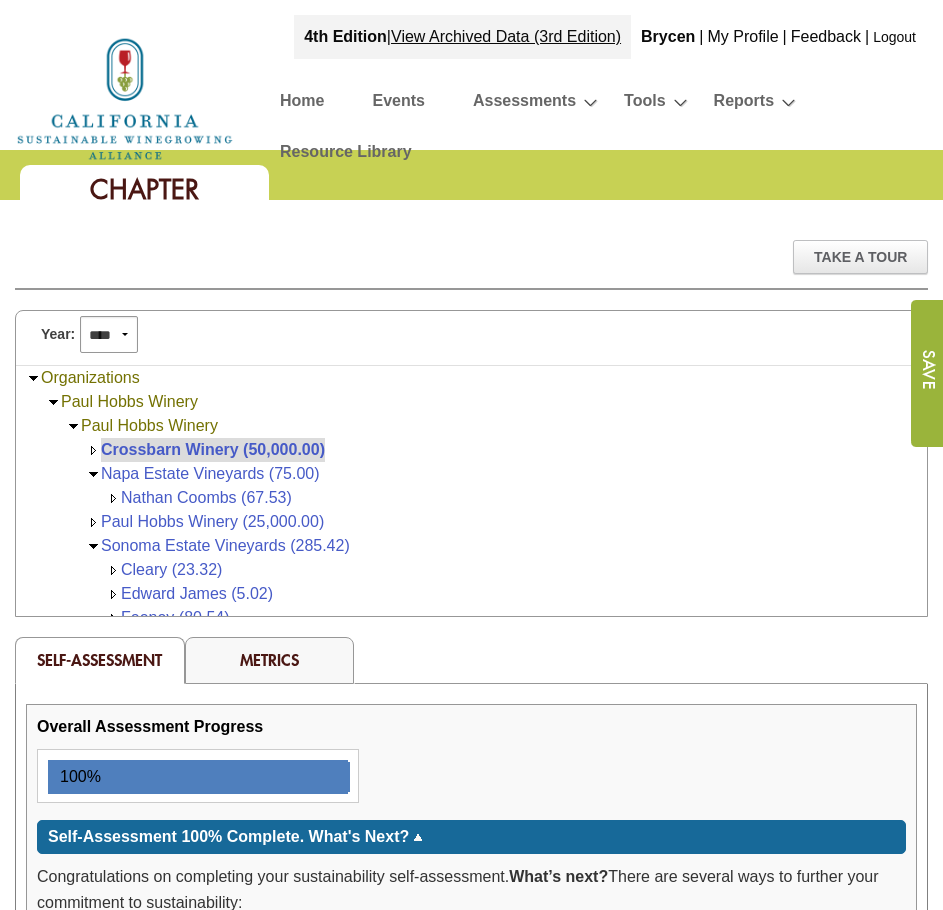 scroll, scrollTop: 0, scrollLeft: 0, axis: both 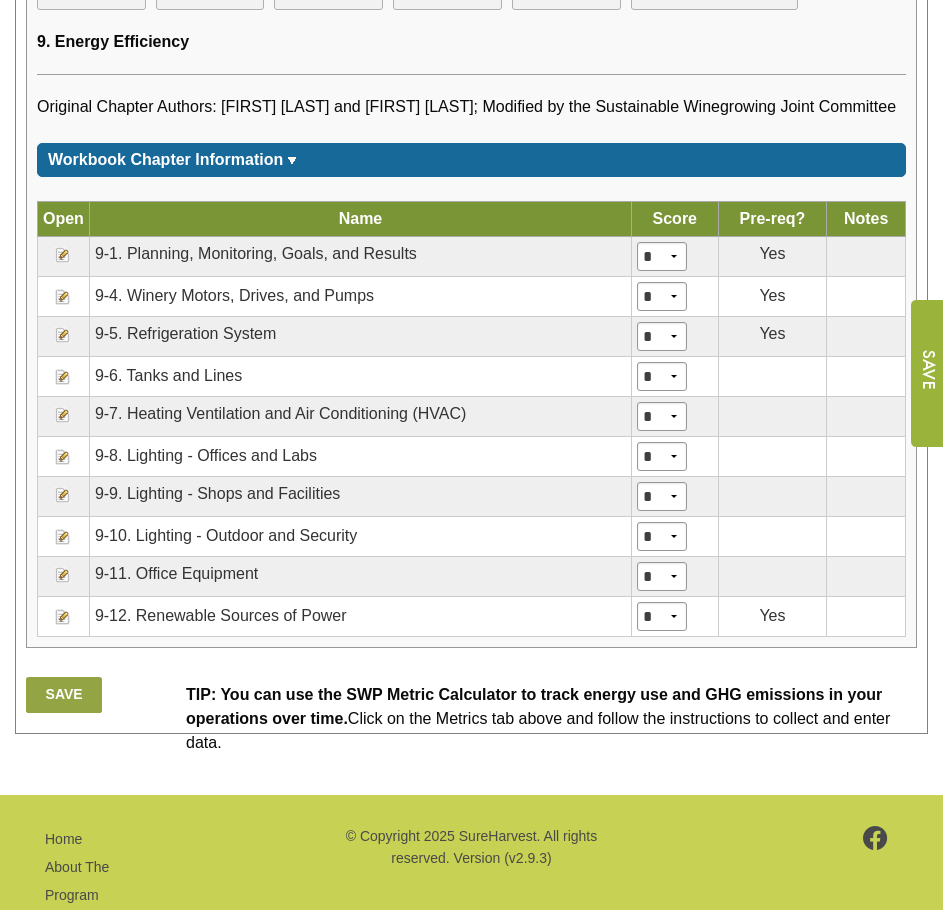 click at bounding box center (63, 415) 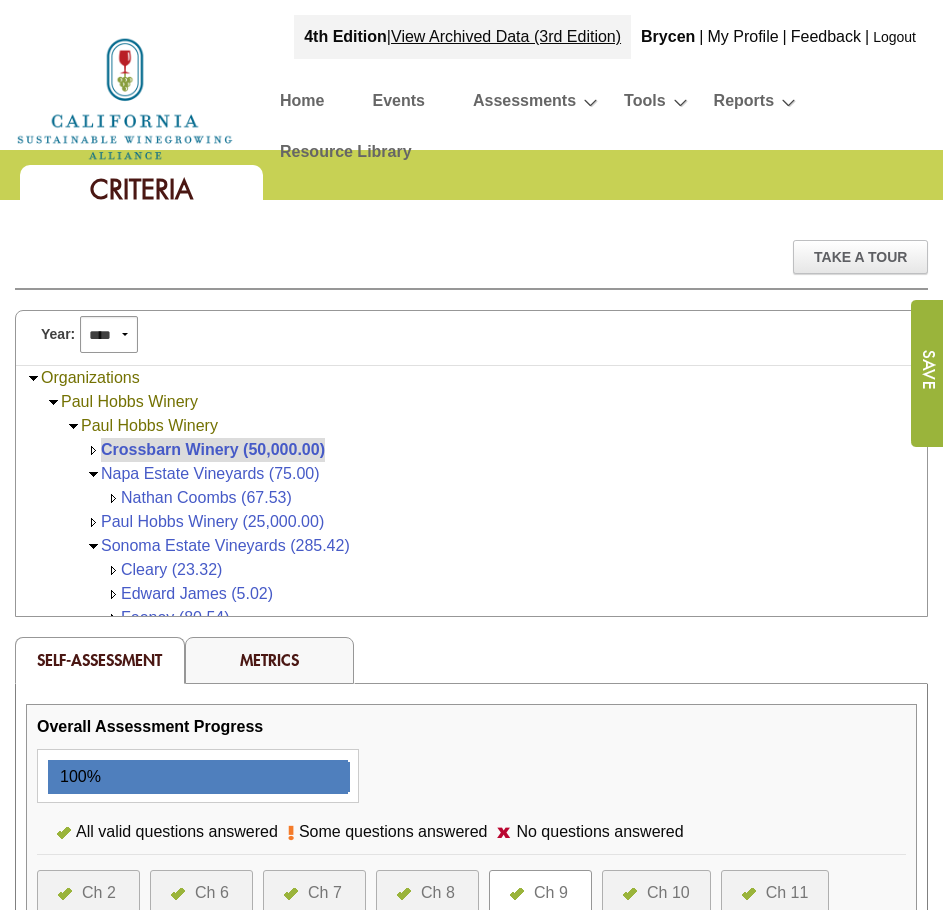 scroll, scrollTop: 0, scrollLeft: 0, axis: both 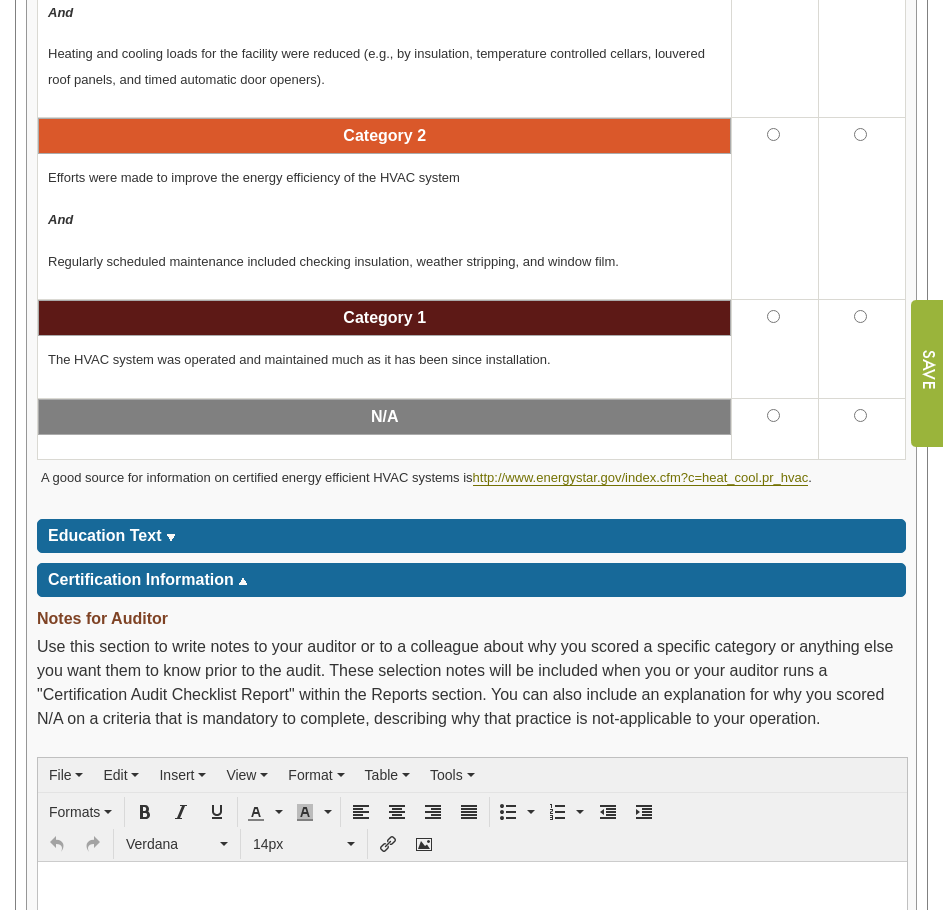 click on "Education Text
*****" at bounding box center [471, 536] 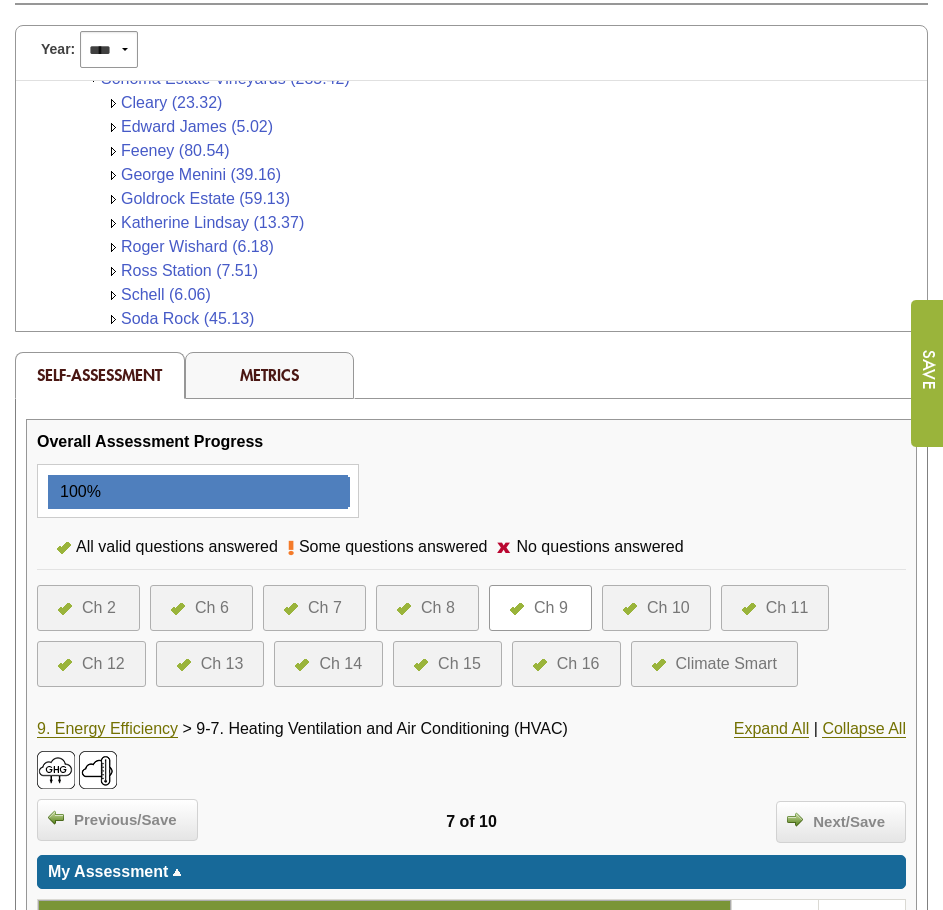 scroll, scrollTop: 400, scrollLeft: 0, axis: vertical 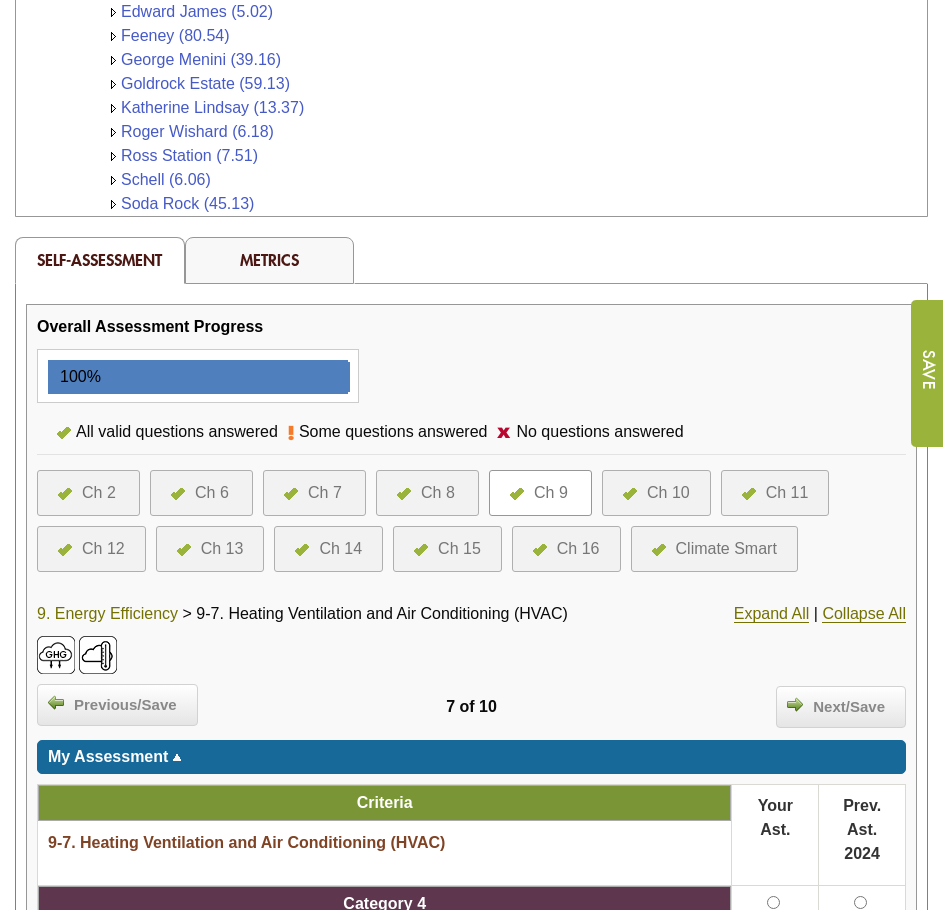click on "9. Energy Efficiency" at bounding box center (107, 614) 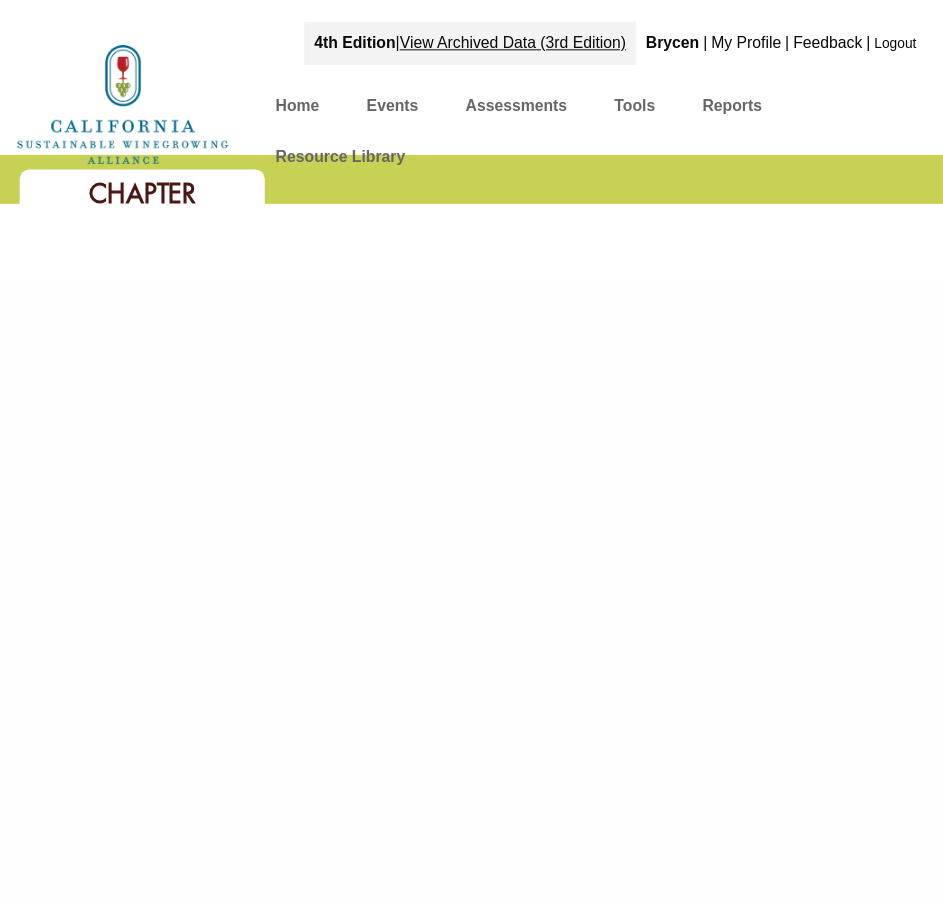 scroll, scrollTop: 0, scrollLeft: 0, axis: both 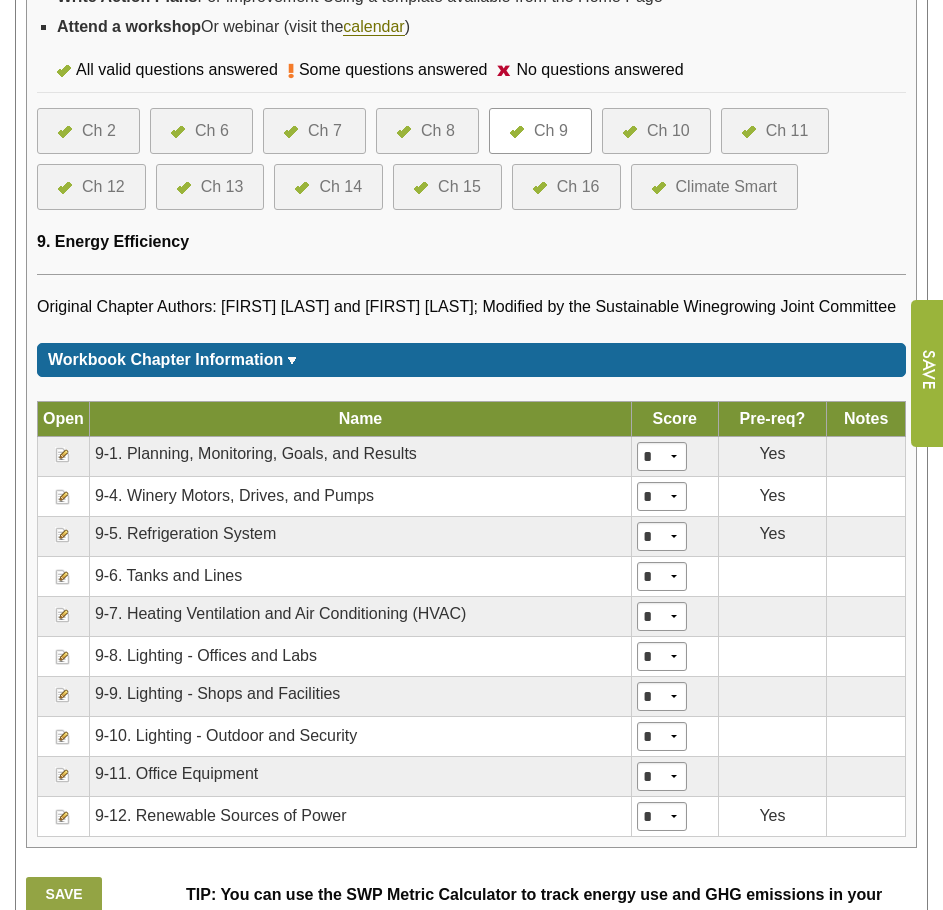 click at bounding box center [63, 657] 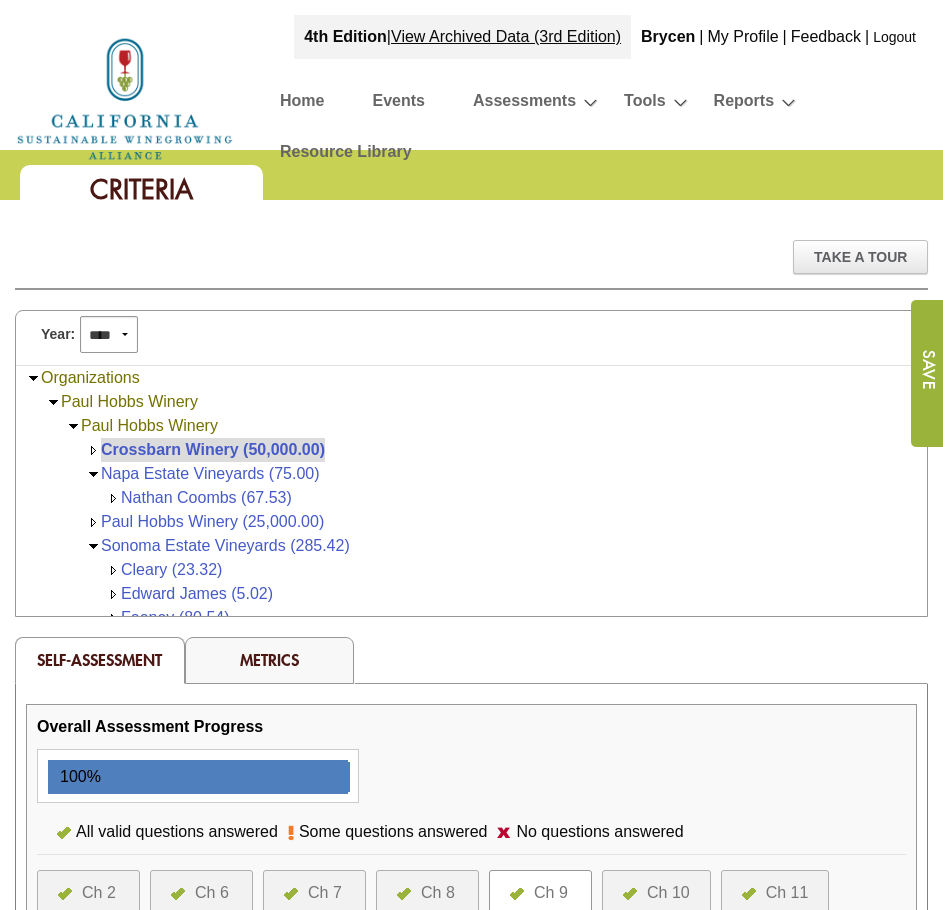 scroll, scrollTop: 0, scrollLeft: 0, axis: both 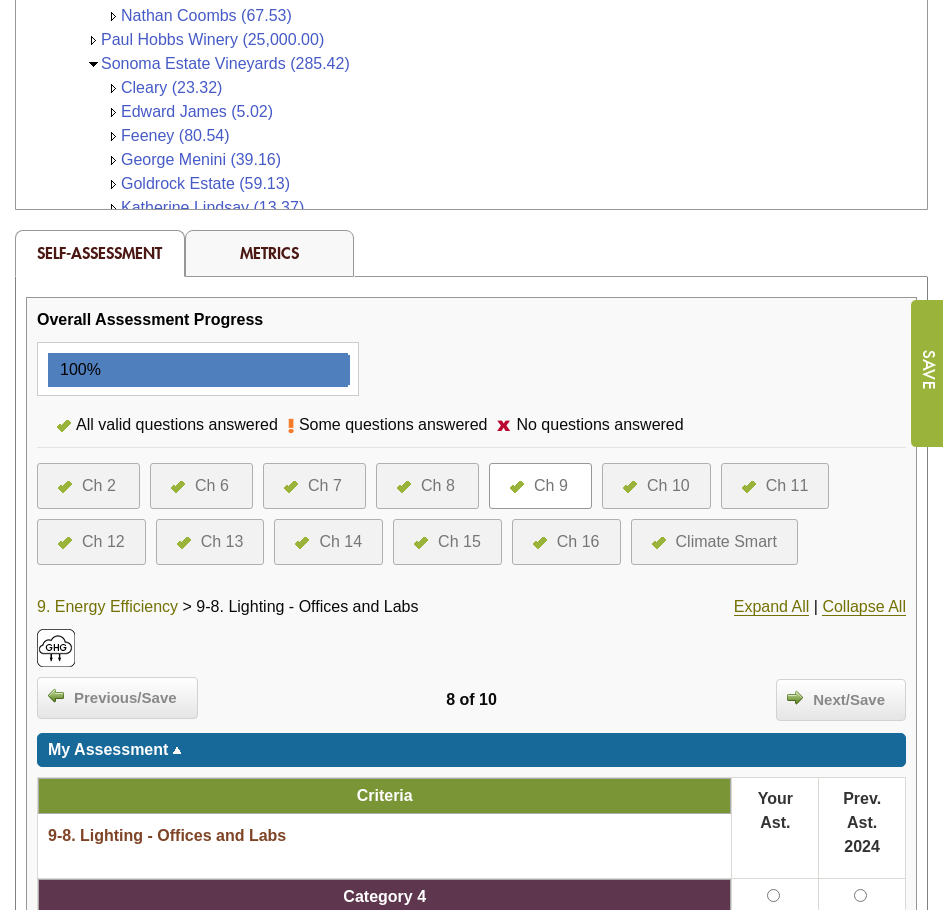 click on "9. Energy Efficiency" at bounding box center (107, 607) 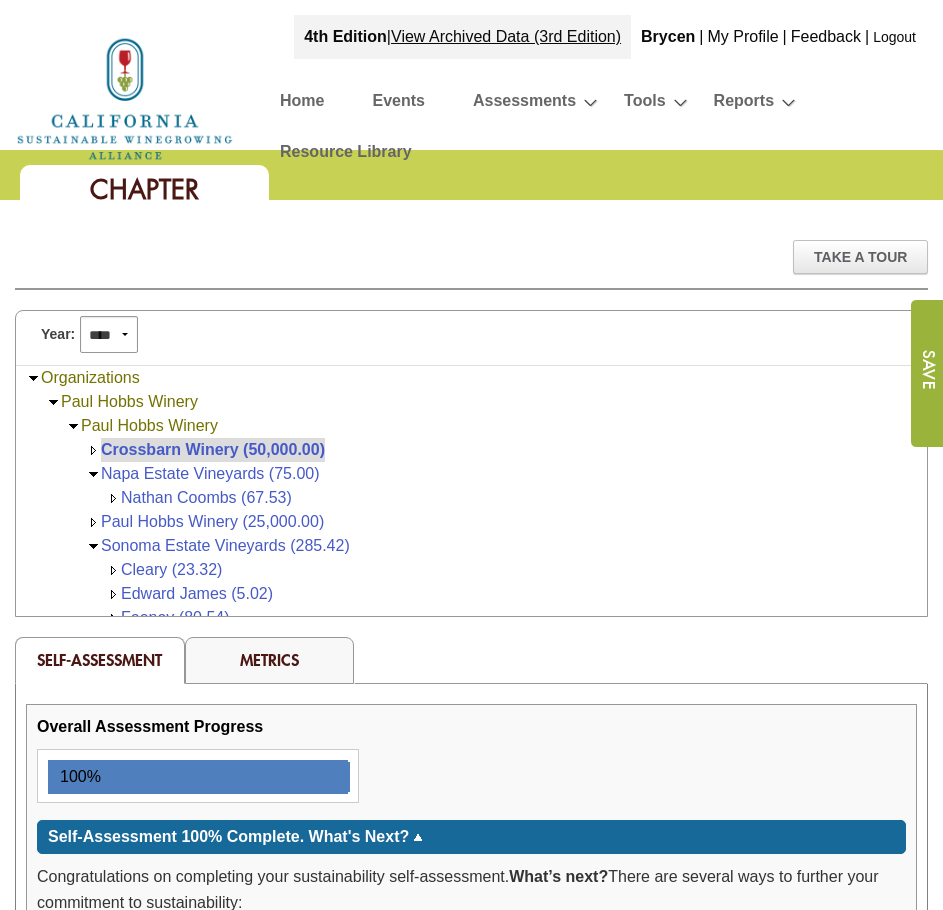 scroll, scrollTop: 0, scrollLeft: 0, axis: both 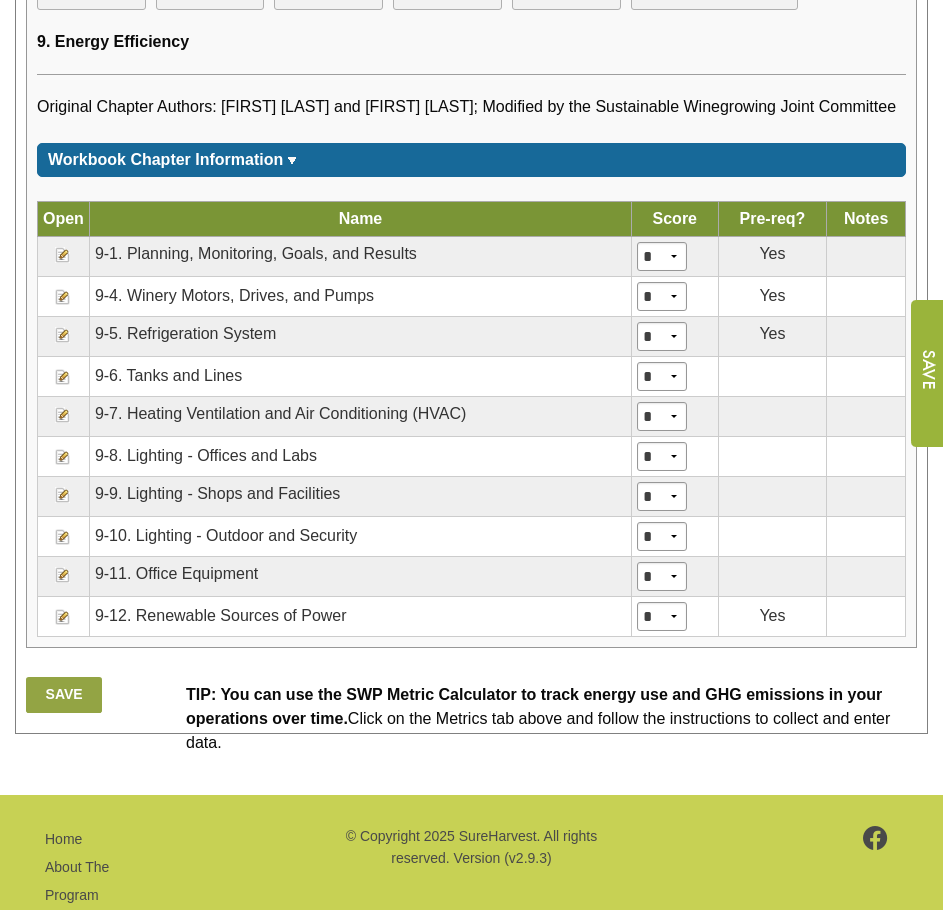 click at bounding box center [63, 495] 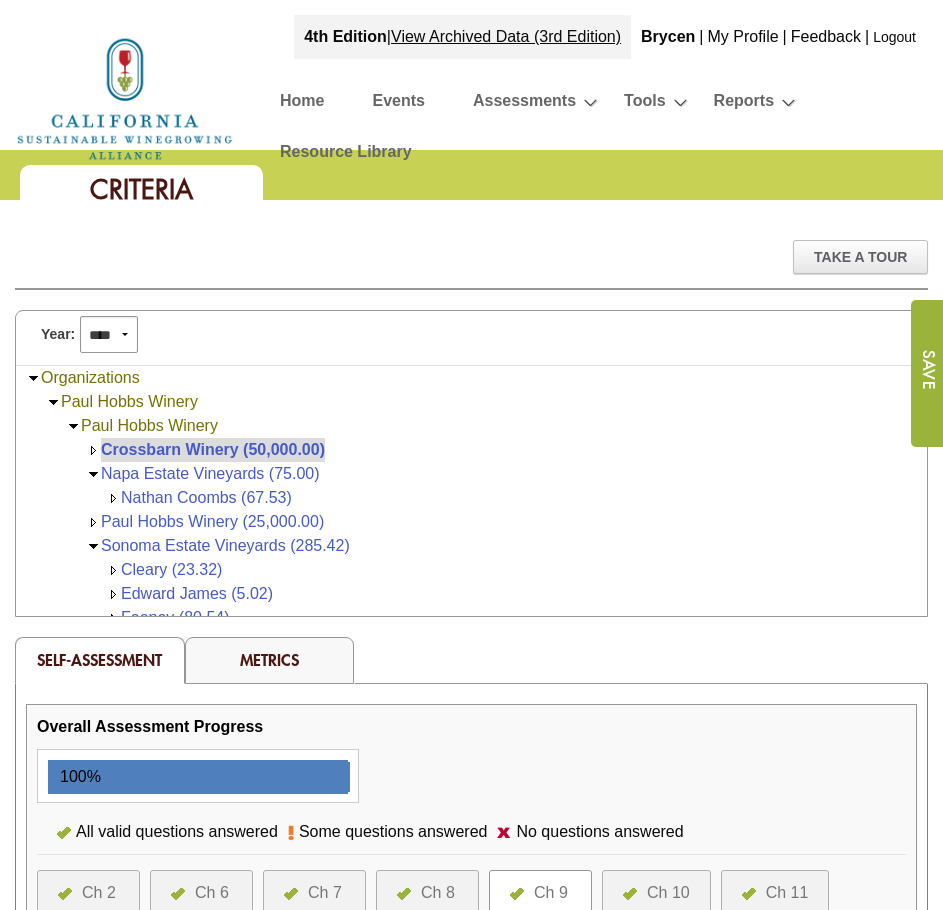 scroll, scrollTop: 0, scrollLeft: 0, axis: both 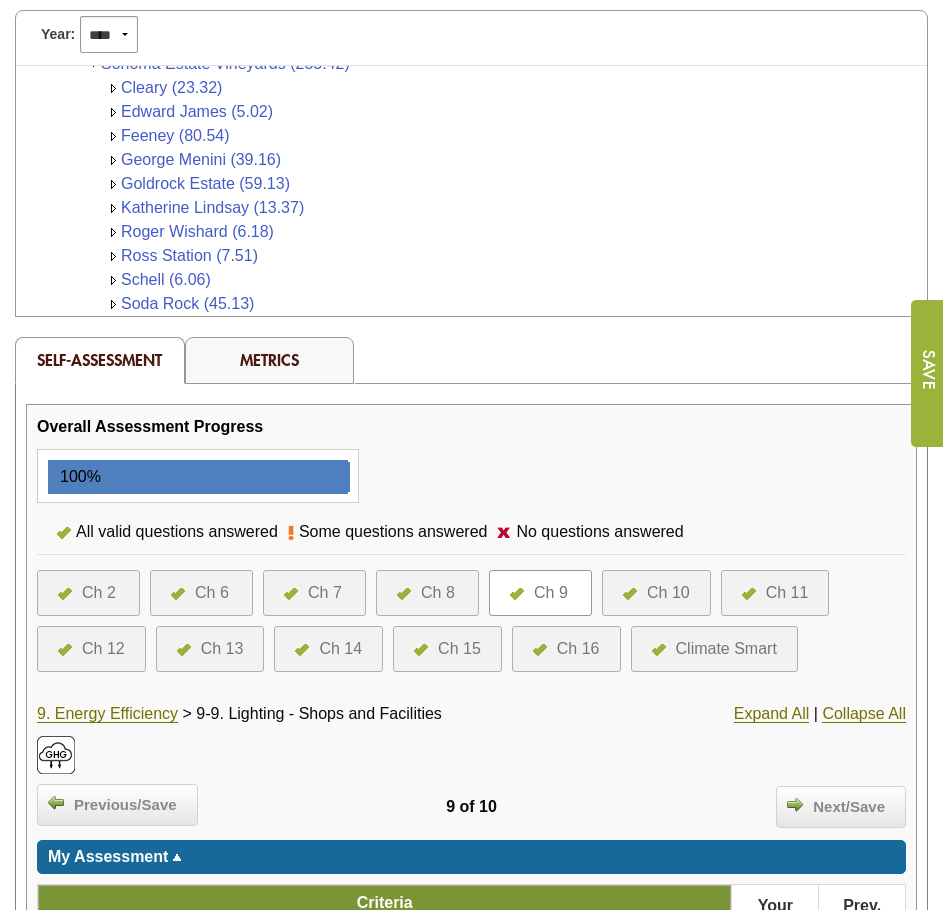 click on "9. Energy Efficiency
>
9-9. Lighting - Shops and Facilities" at bounding box center [326, 714] 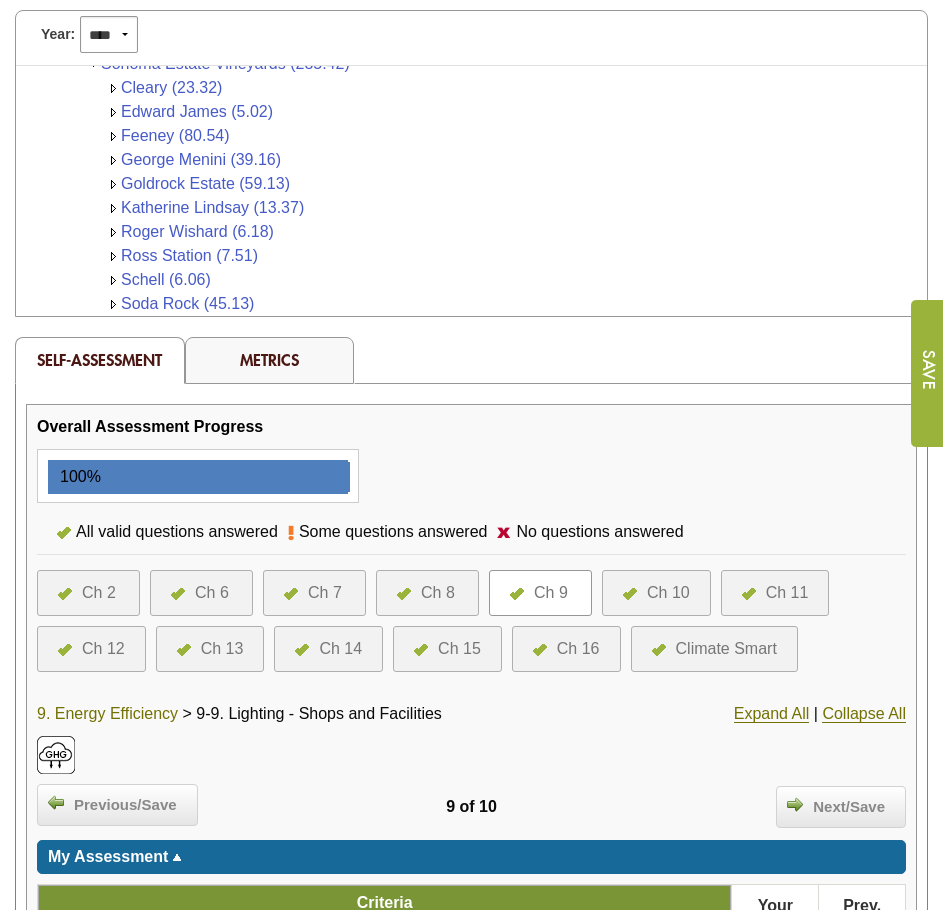 click on "9. Energy Efficiency" at bounding box center [107, 714] 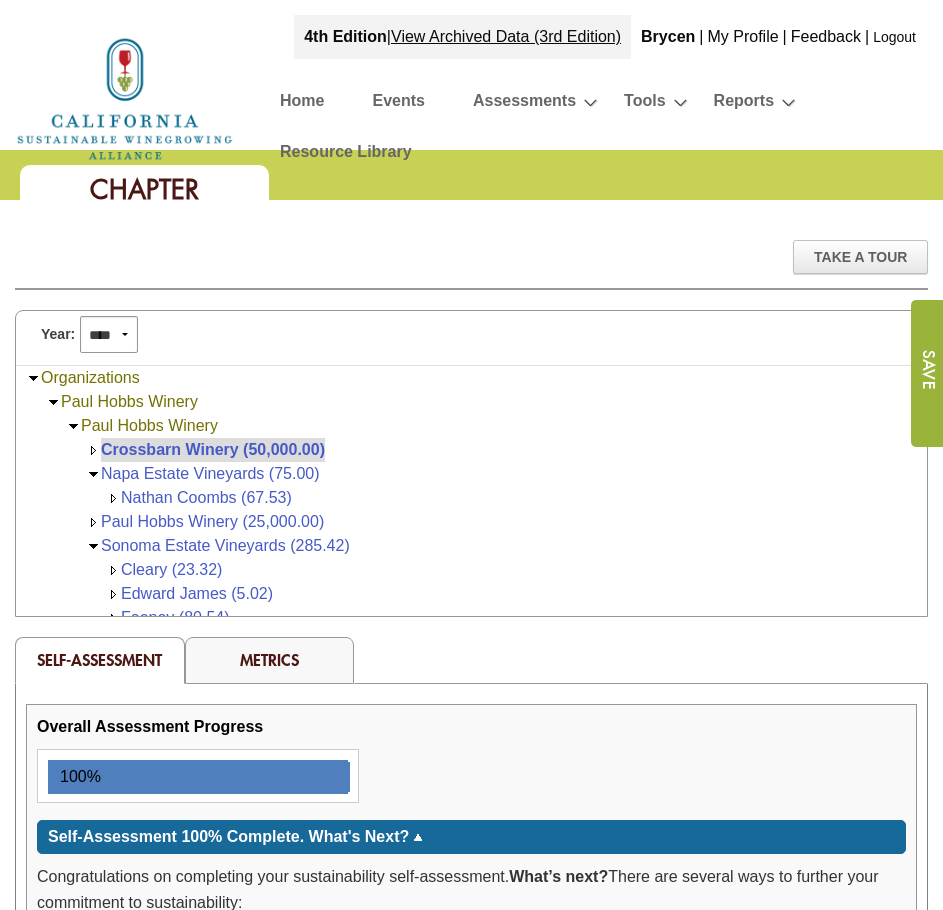 scroll, scrollTop: 0, scrollLeft: 0, axis: both 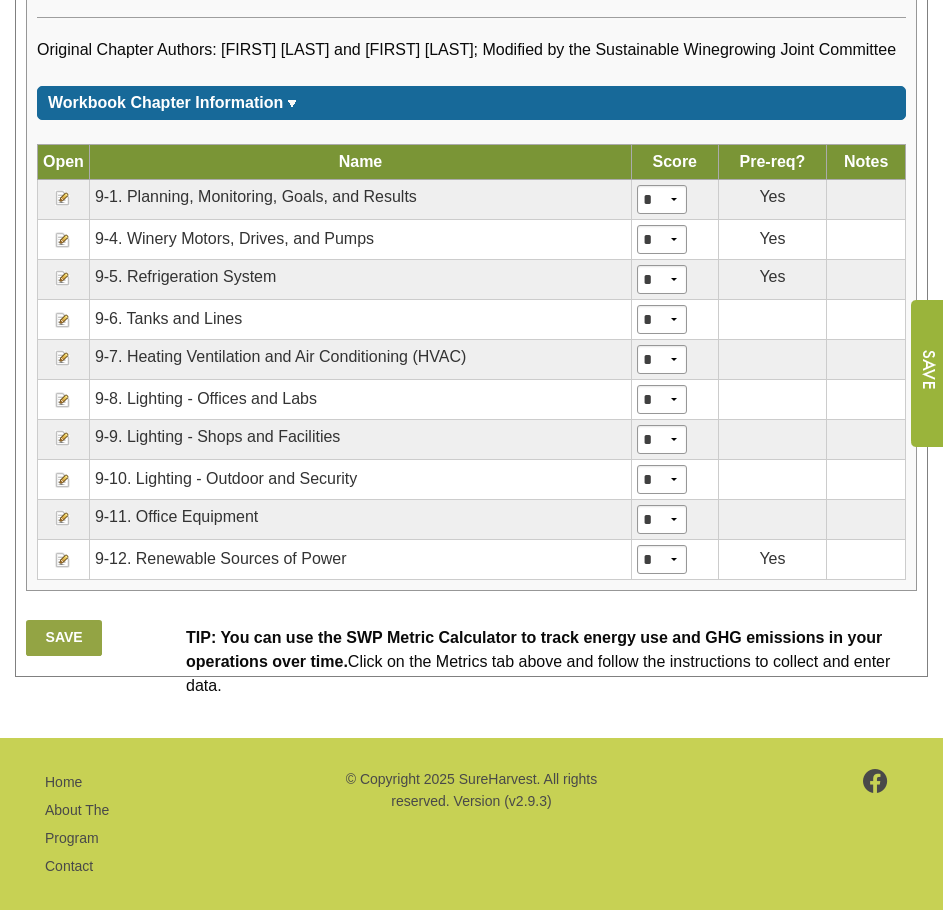 click at bounding box center [63, 480] 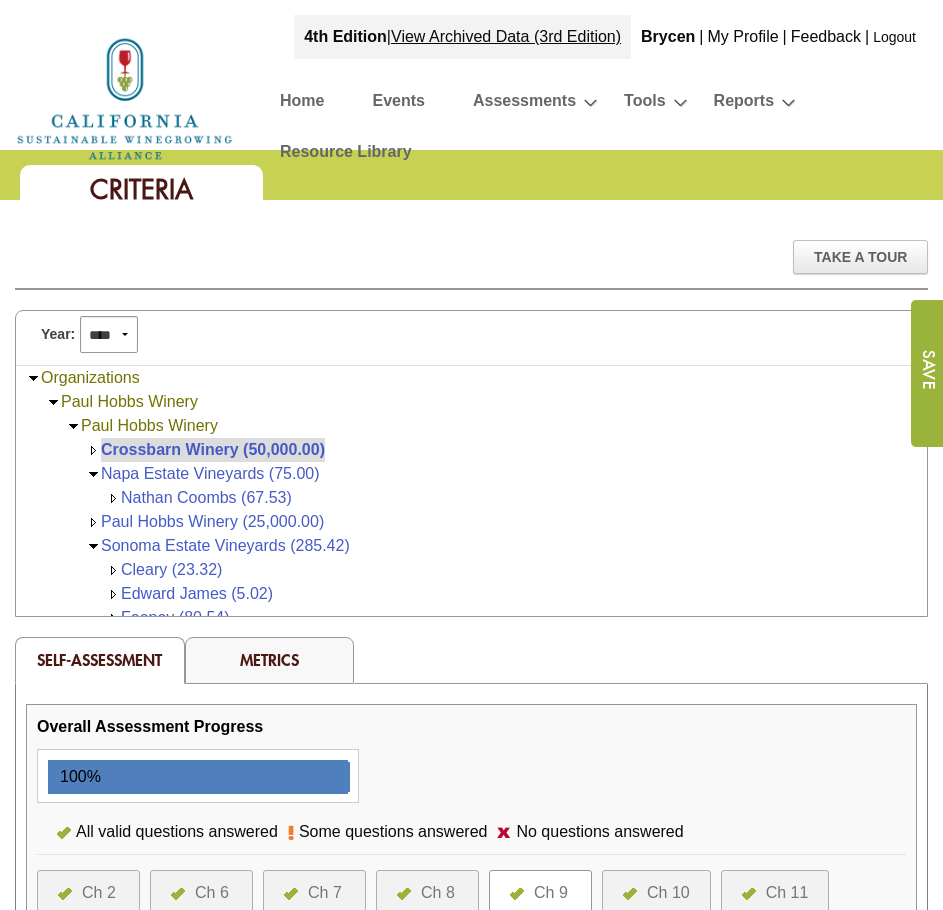 scroll, scrollTop: 0, scrollLeft: 0, axis: both 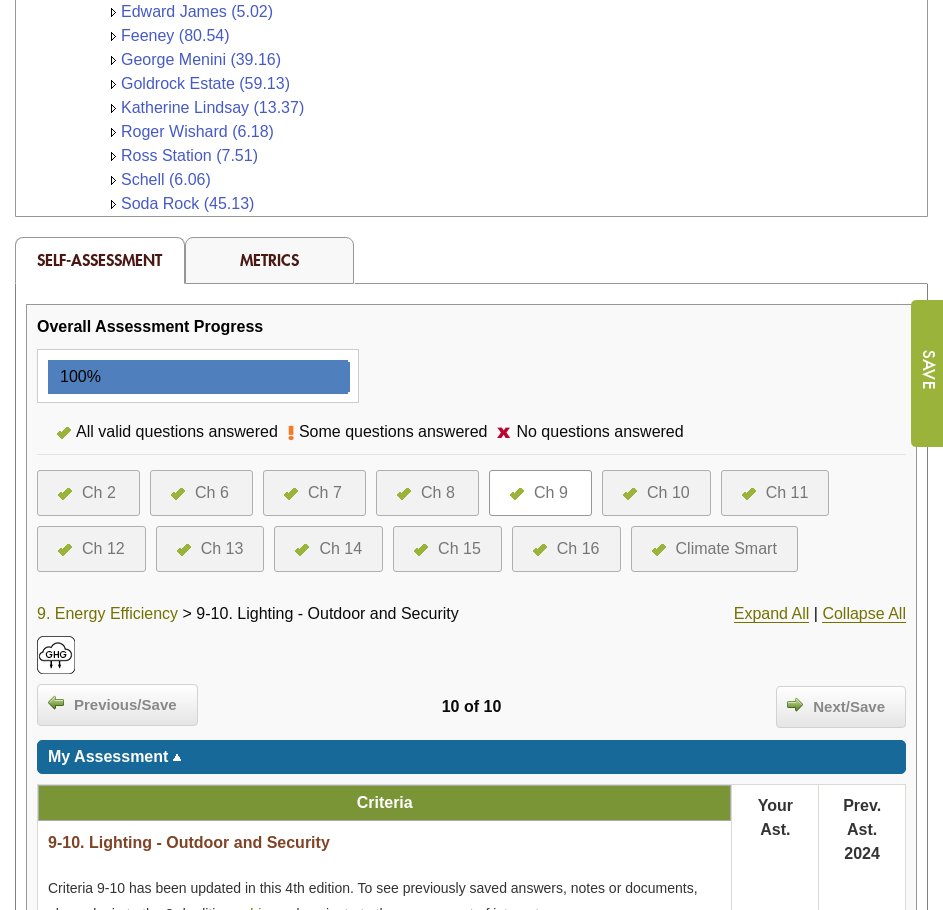 click on "9. Energy Efficiency" at bounding box center (107, 614) 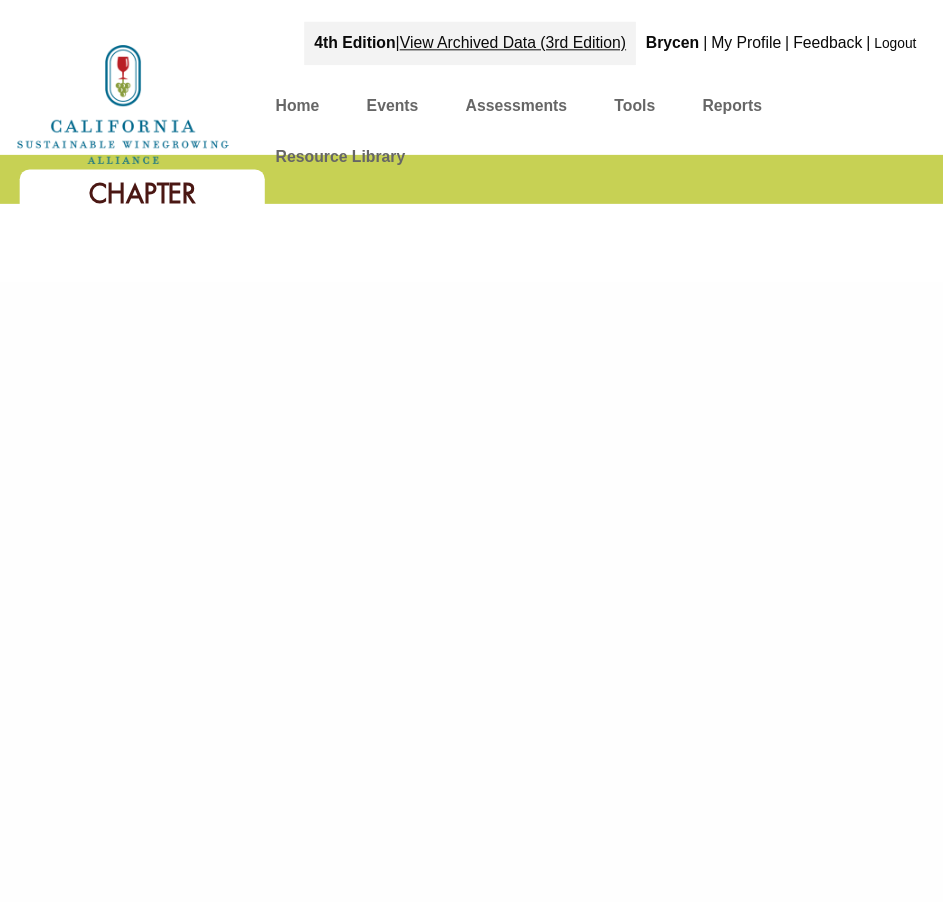 scroll, scrollTop: 0, scrollLeft: 0, axis: both 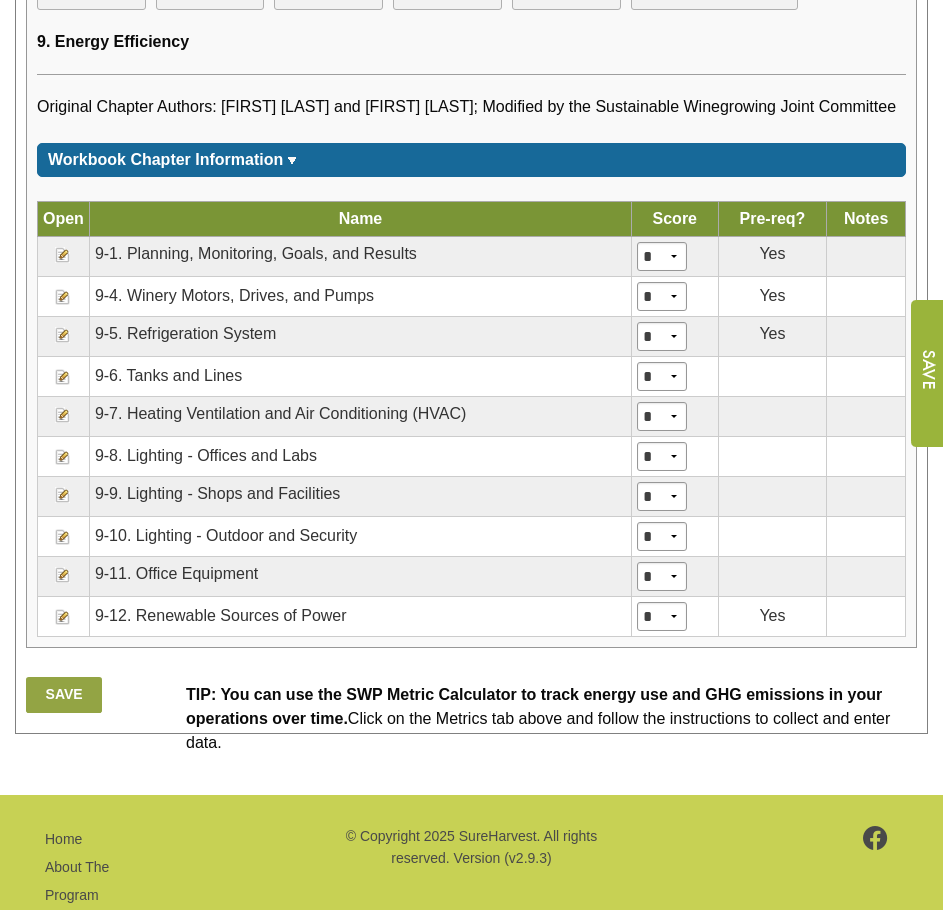 click at bounding box center [63, 575] 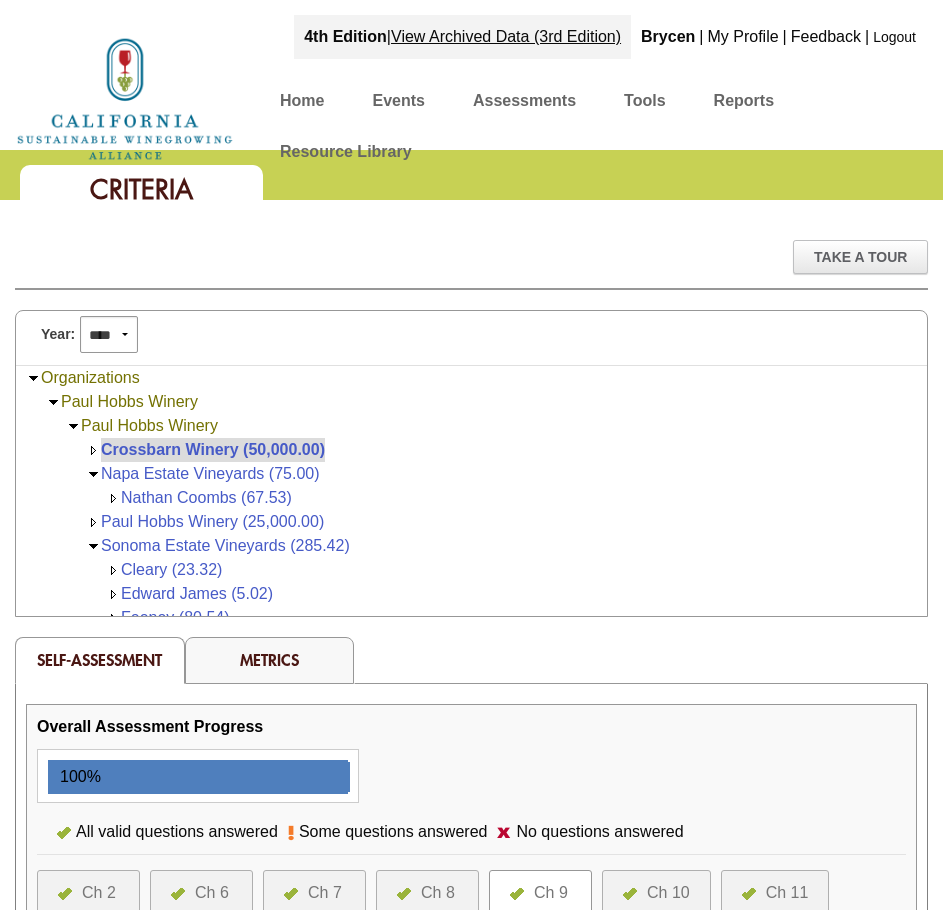 scroll, scrollTop: 0, scrollLeft: 0, axis: both 